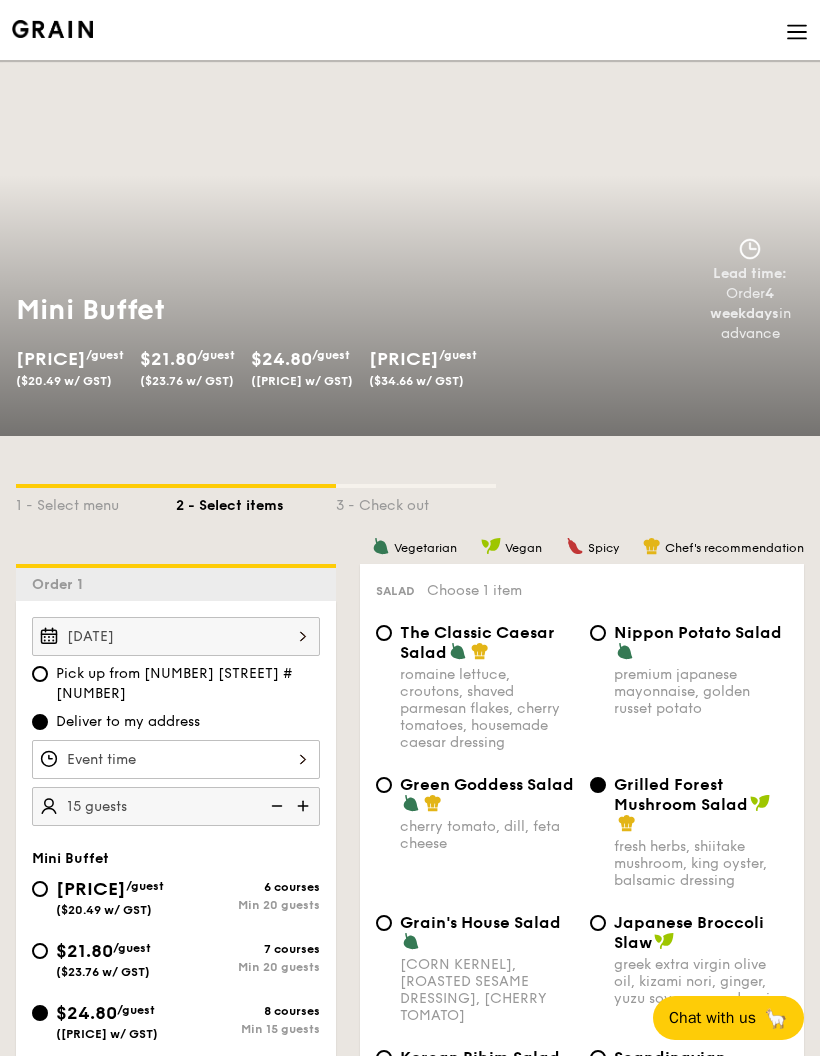 scroll, scrollTop: 0, scrollLeft: 0, axis: both 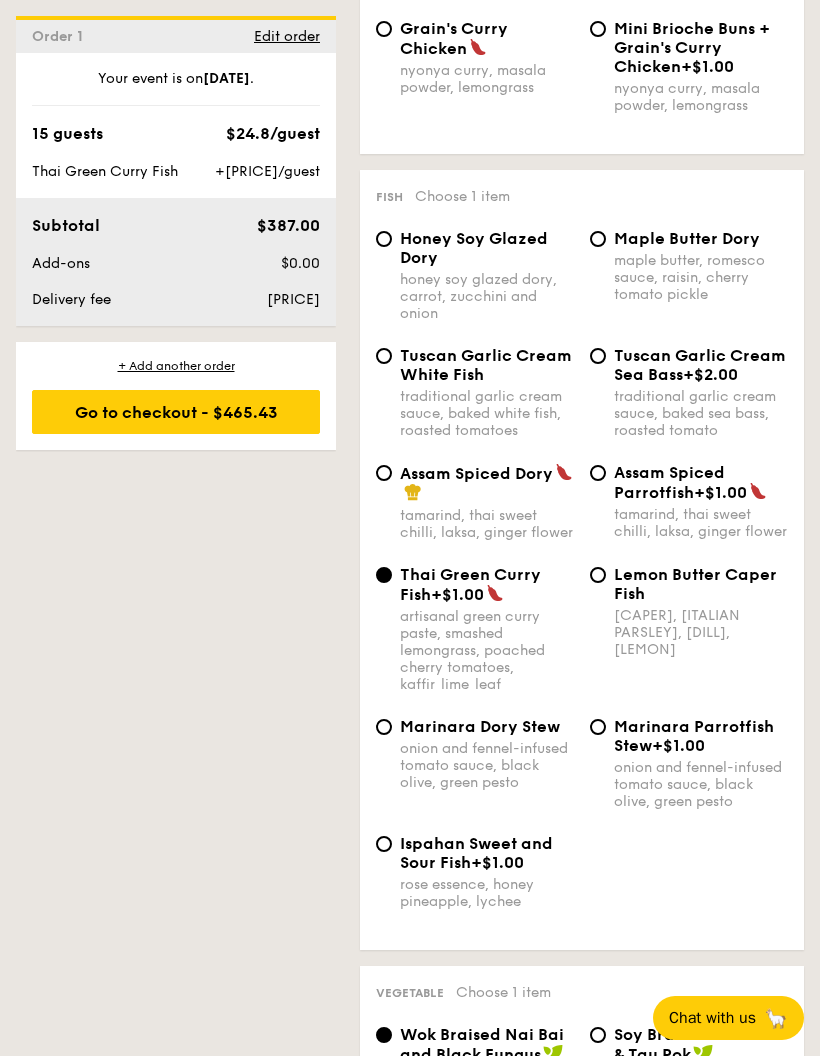 click on "1 - Select menu
2 - Select items
3 - Check out
Order 1
[MONTH] [DAY], [YEAR]
Pick up from [NUMBER] [STREET] #[NUMBER]
Deliver to my address
[NUMBER] guests
Mini Buffet
[PRICE]
/guest
([PRICE] w/ GST)
[NUMBER] courses
Min [NUMBER] guests
[PRICE]
/guest
([PRICE] w/ GST)
[NUMBER] courses
Min [NUMBER] guests
[PRICE]
/guest
([PRICE] w/ GST)
[NUMBER] courses
Min [NUMBER] guests
[PRICE]
/guest
([PRICE] w/ GST)
[NUMBER] courses
Min [NUMBER] guests
Additional charges
Thai Green Curry Fish
+[PRICE]/guest
Subtotal
[PRICE]
Add-ons
[PRICE]
Delivery fee
[PRICE]
[MONTH] [DAY], [YEAR]" at bounding box center [410, 1992] 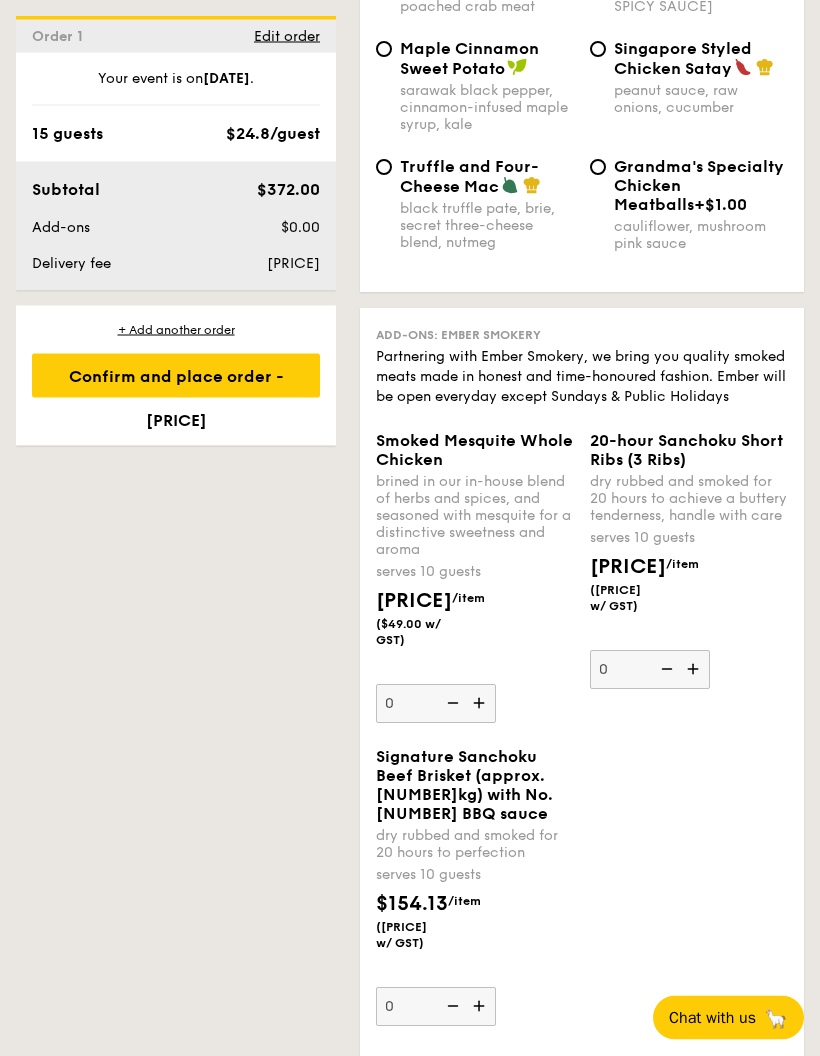 scroll, scrollTop: 5618, scrollLeft: 0, axis: vertical 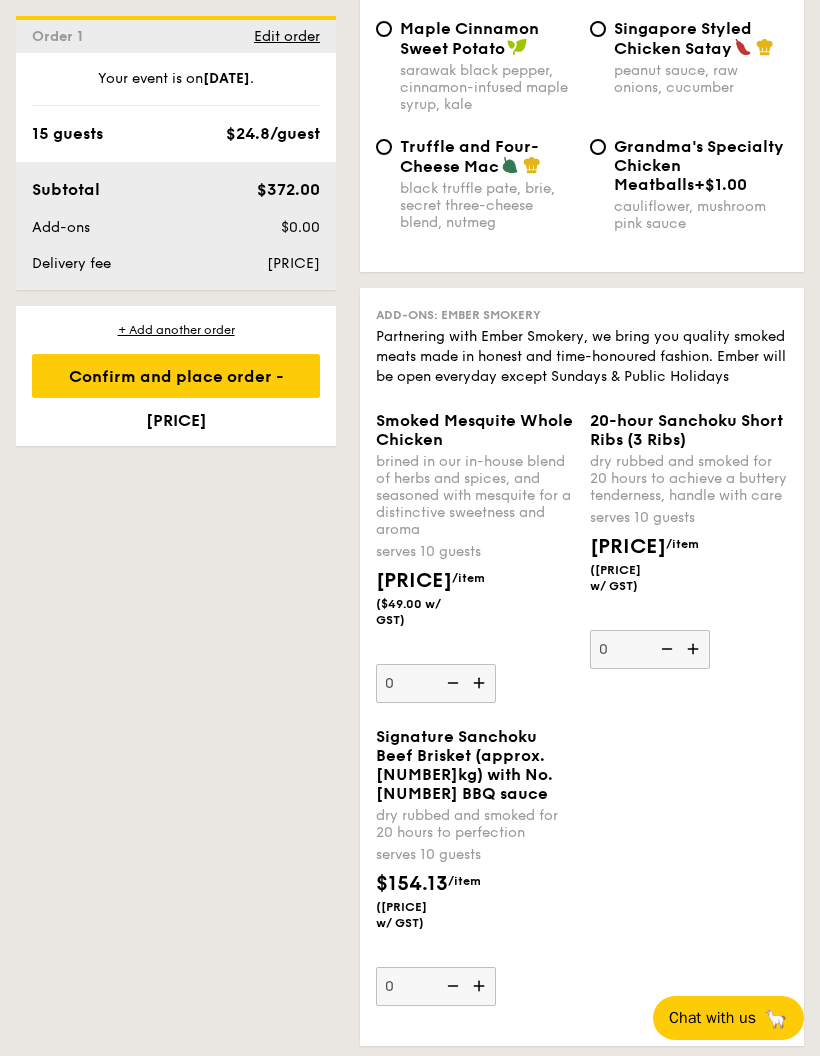 click on "Confirm and place order - [PRICE]" at bounding box center (176, 376) 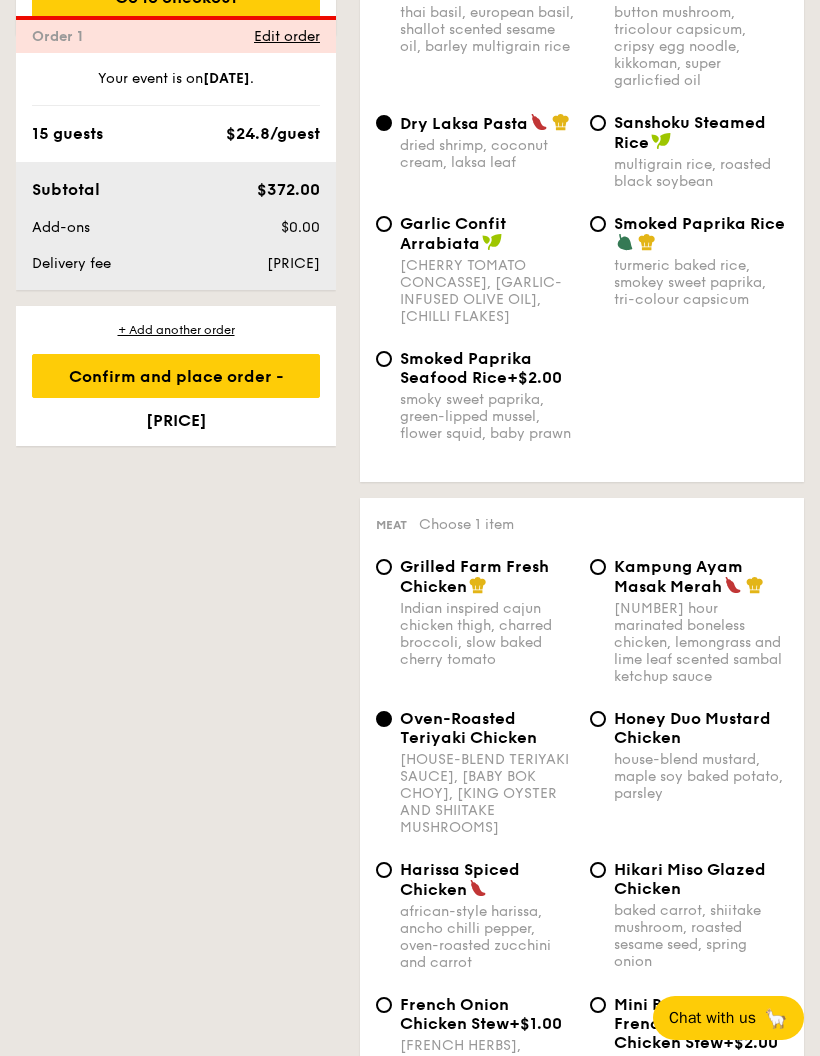 scroll, scrollTop: 534, scrollLeft: 0, axis: vertical 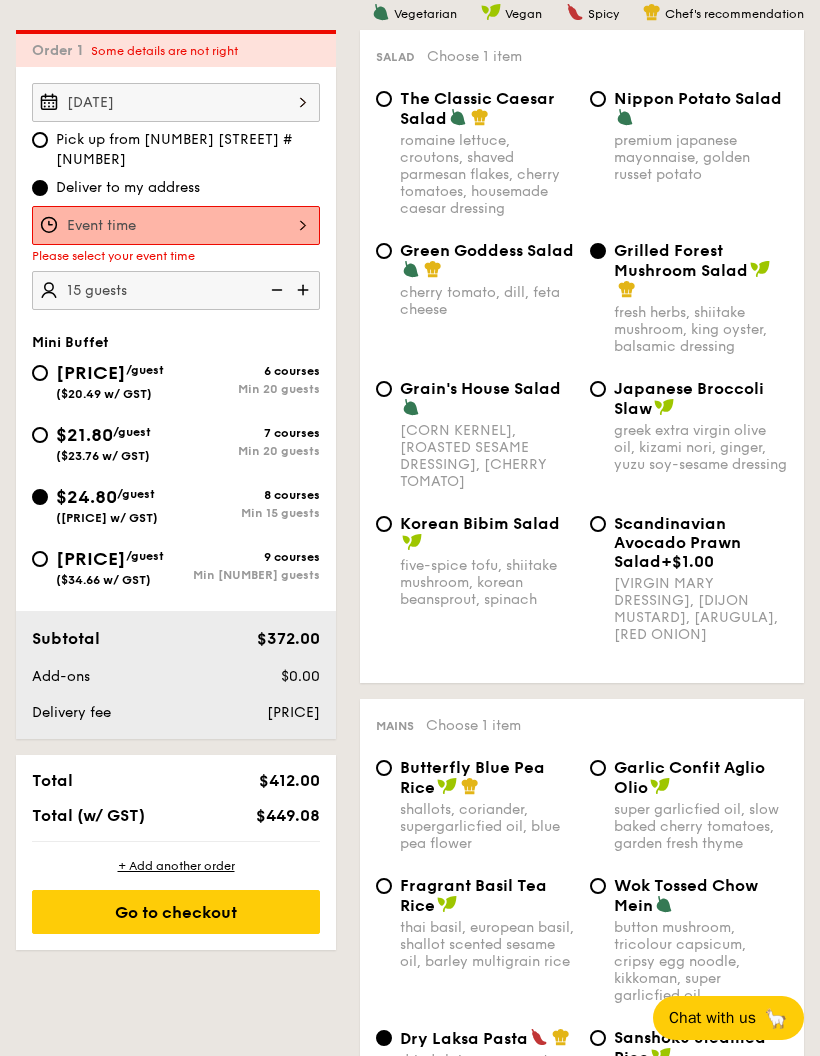 click at bounding box center [176, 225] 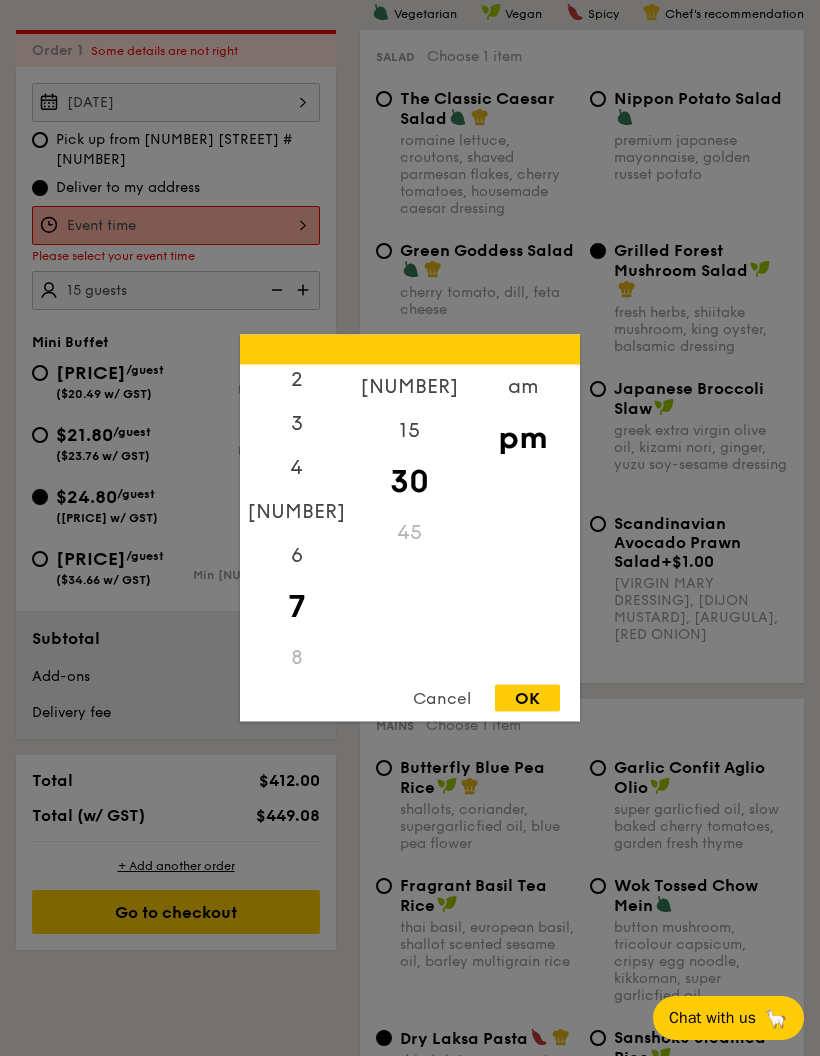 click on "6" at bounding box center [296, 556] 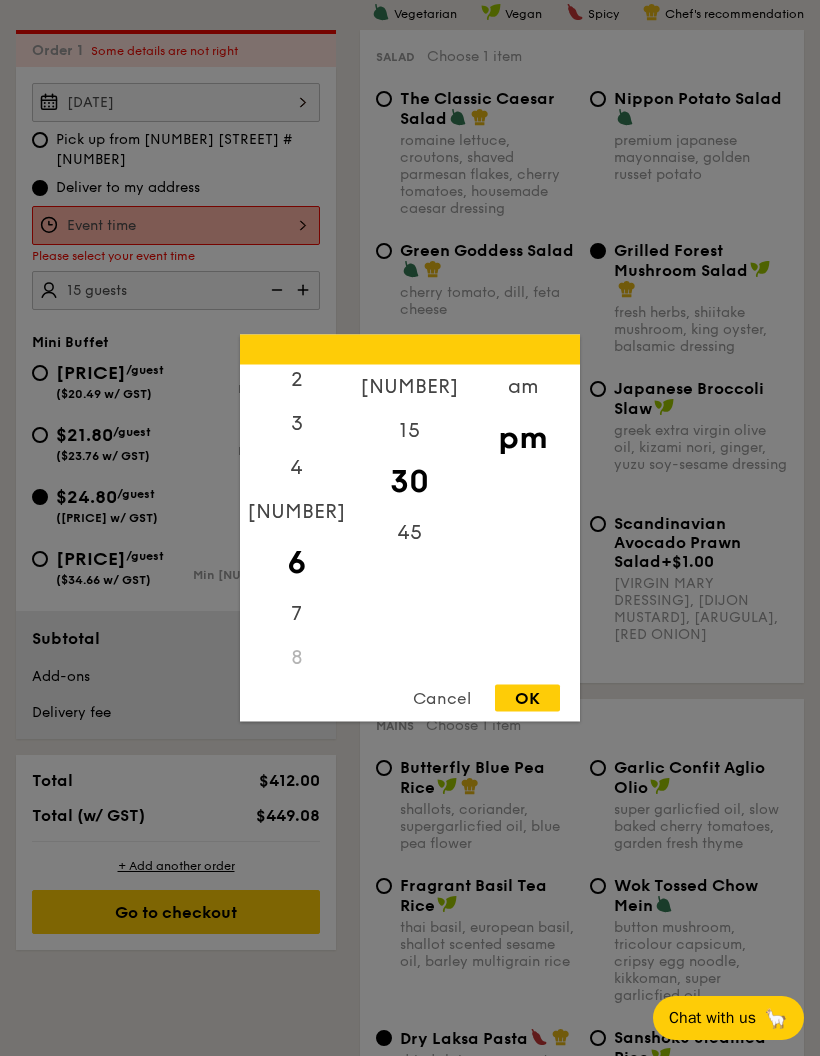 click on "[NUMBER]" at bounding box center [409, 387] 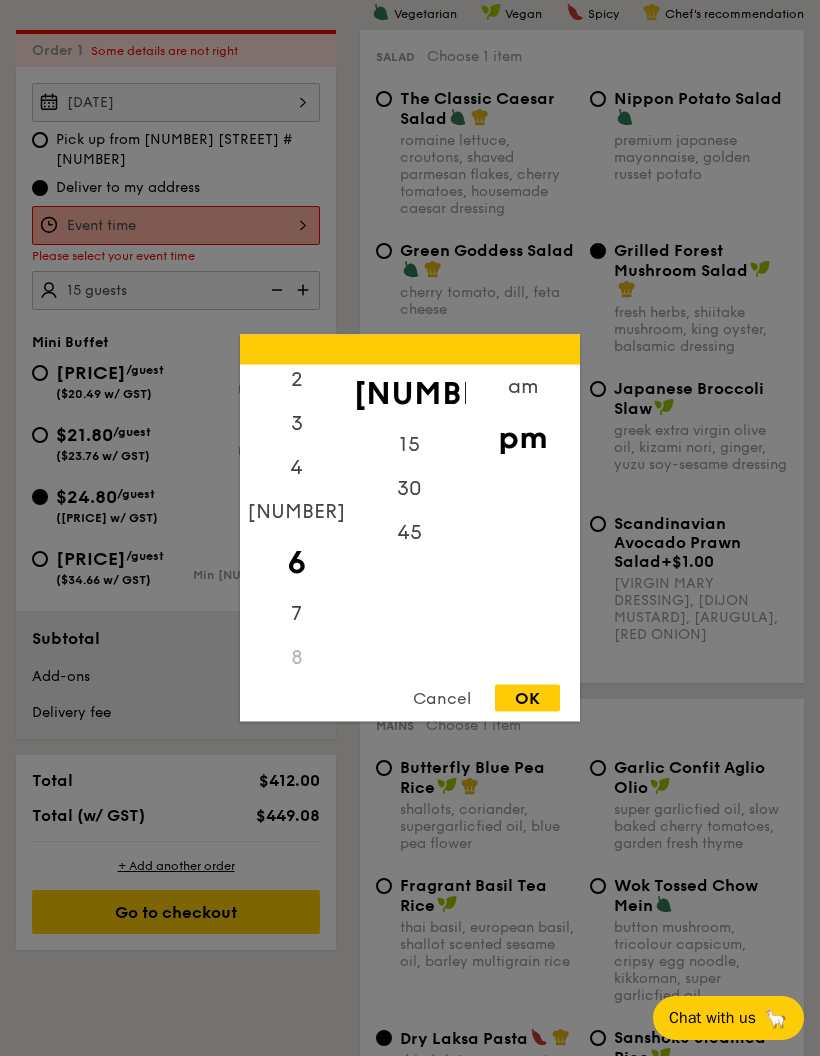 click on "OK" at bounding box center (527, 698) 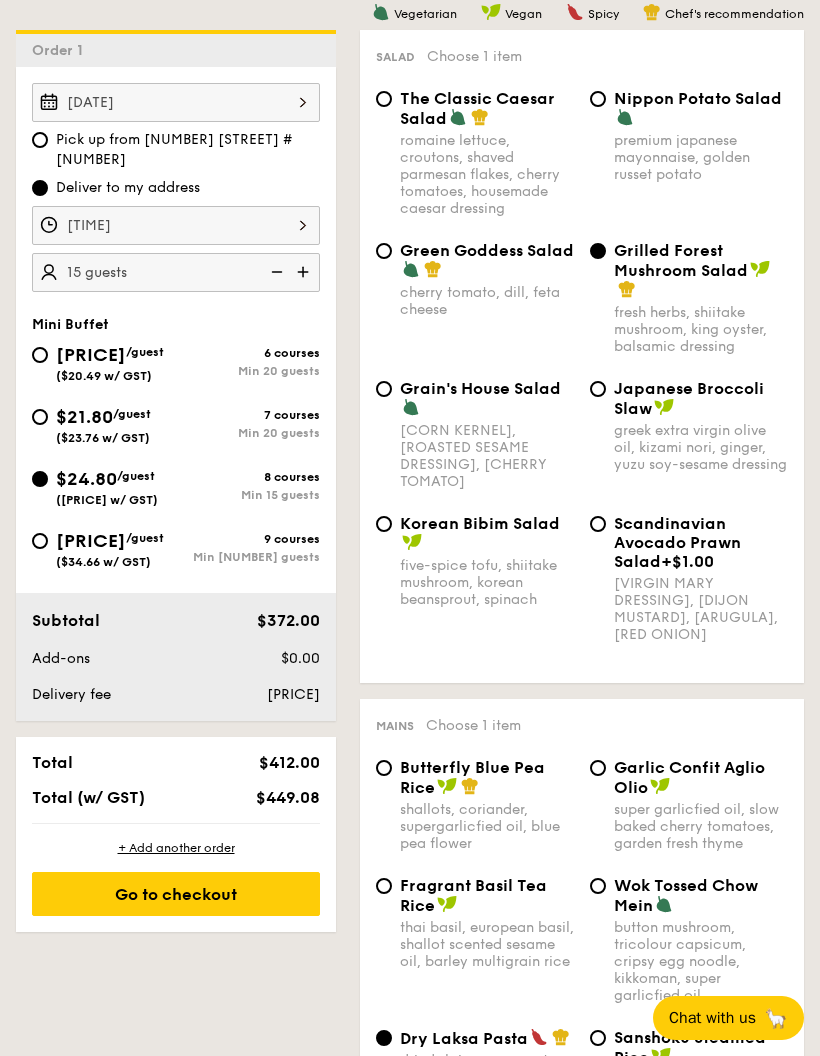 click on "[DATE]" at bounding box center [176, 102] 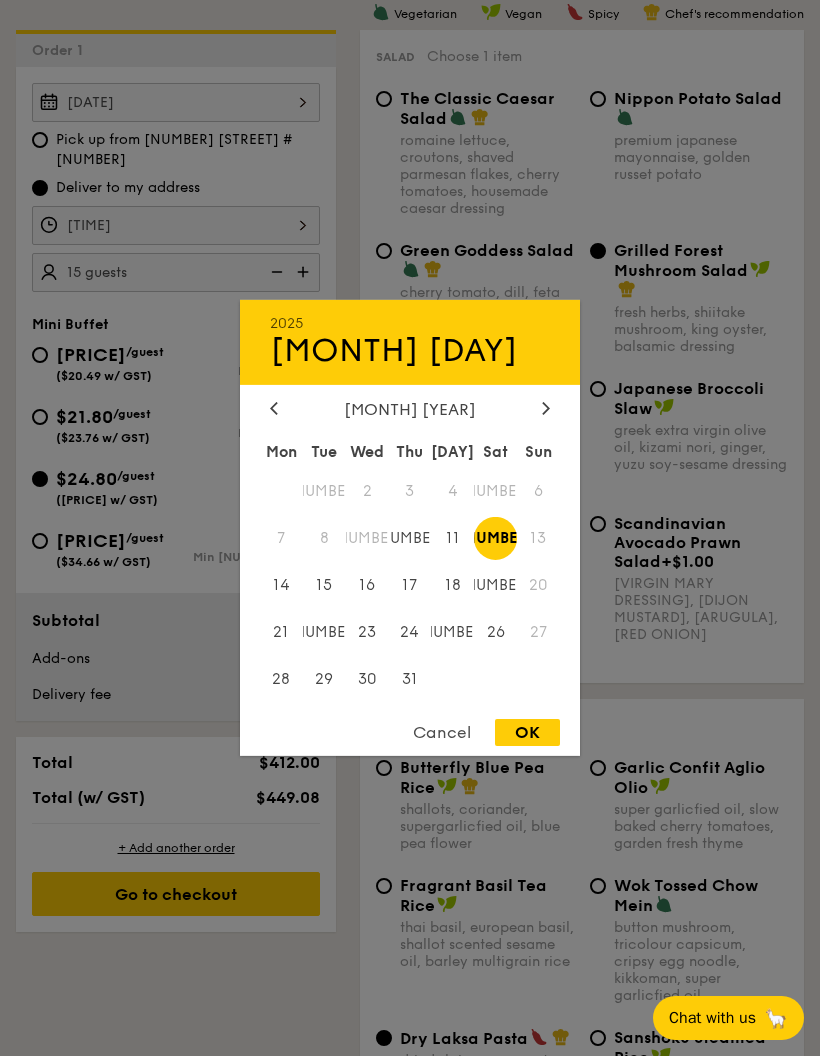 click on "OK" at bounding box center (527, 732) 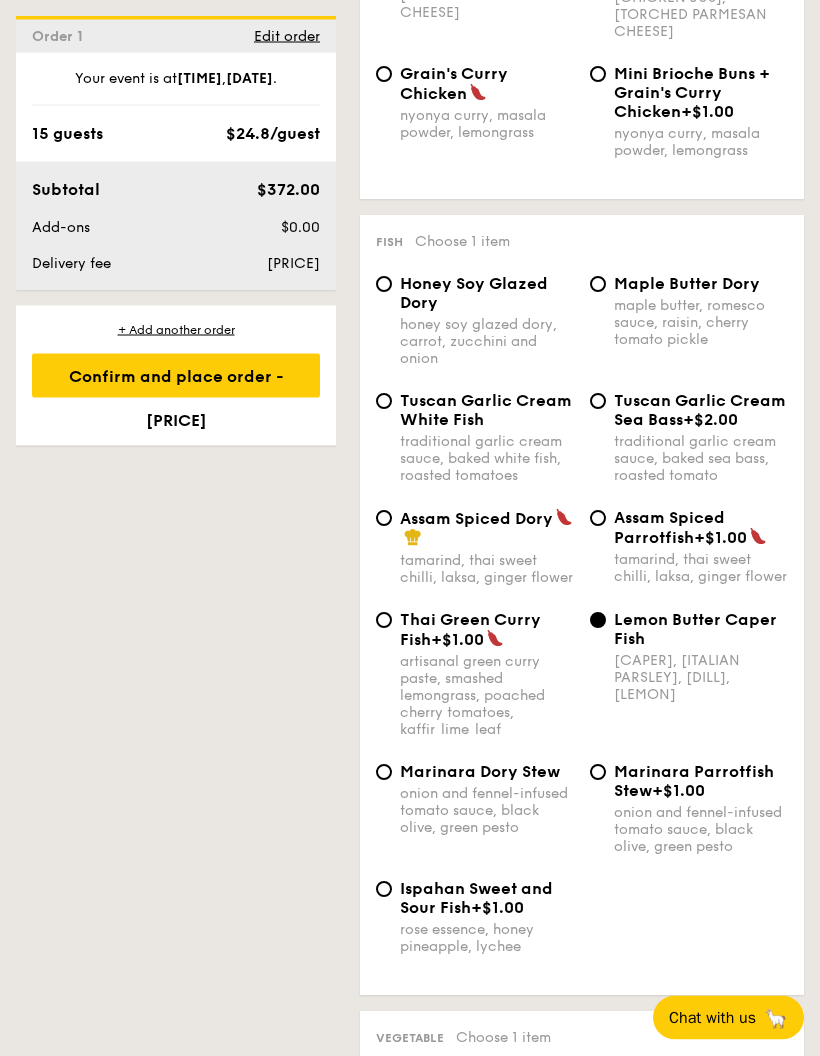 scroll, scrollTop: 2533, scrollLeft: 0, axis: vertical 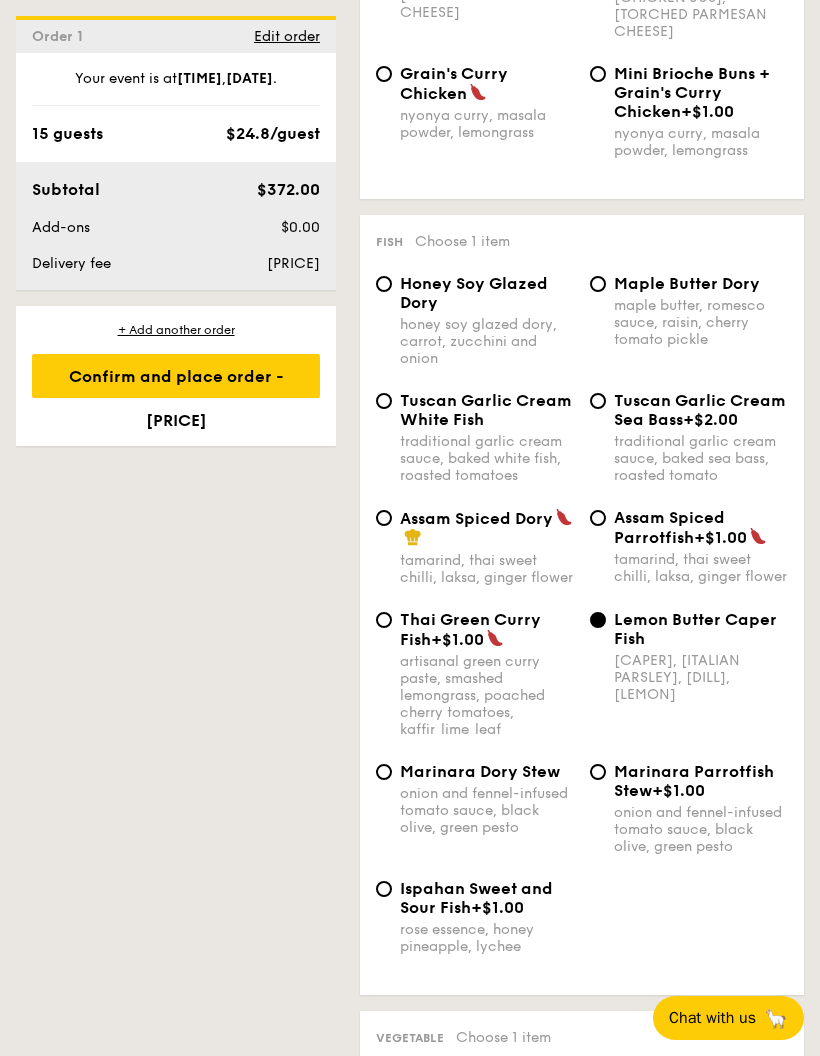 click on "Confirm and place order - [PRICE]" at bounding box center [176, 376] 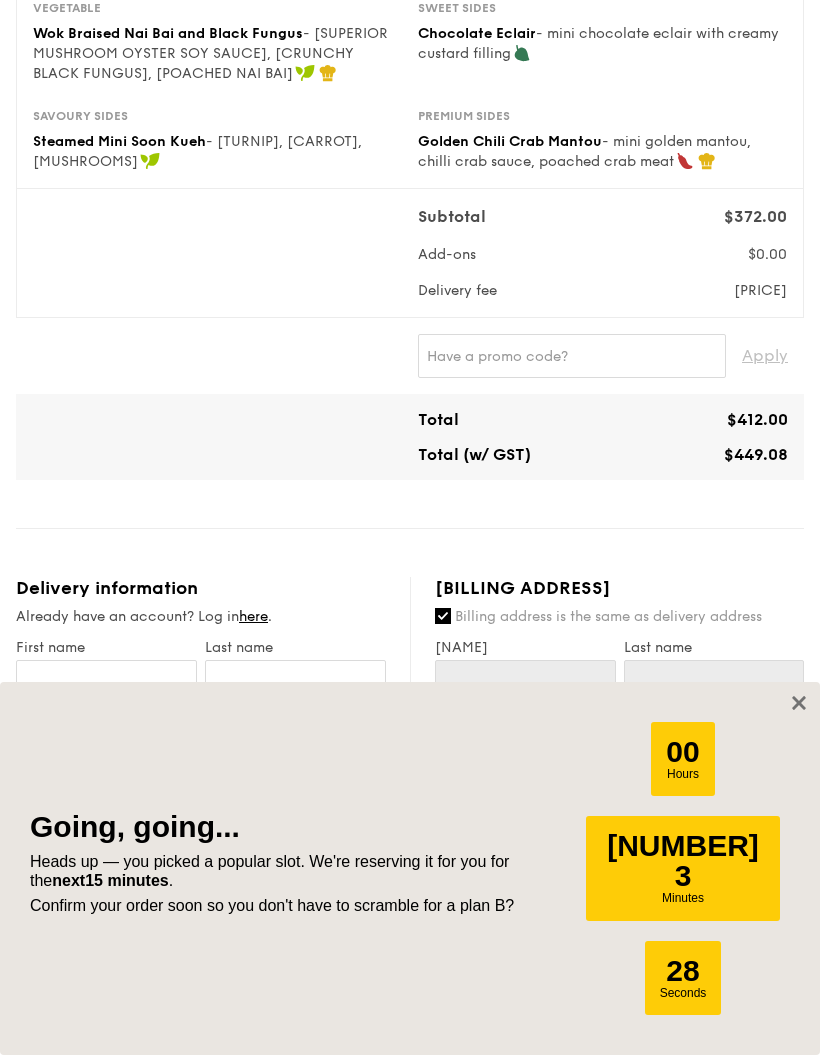 scroll, scrollTop: 511, scrollLeft: 0, axis: vertical 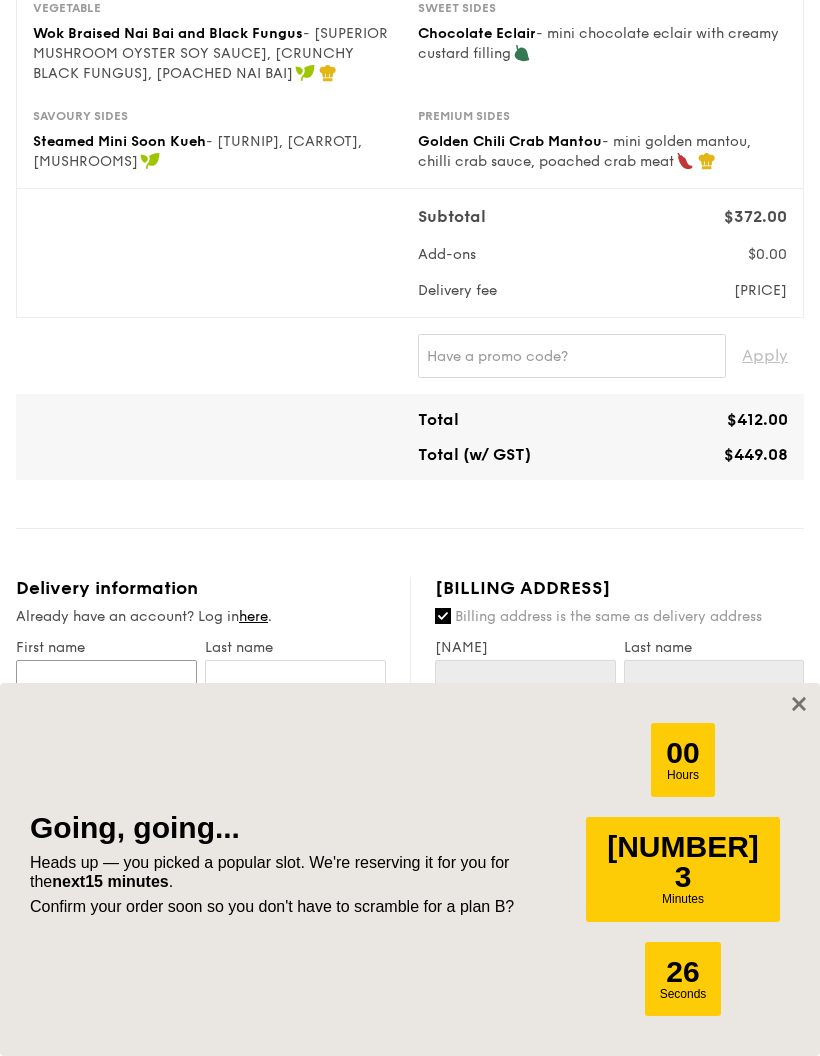 click on "First name" at bounding box center [106, 682] 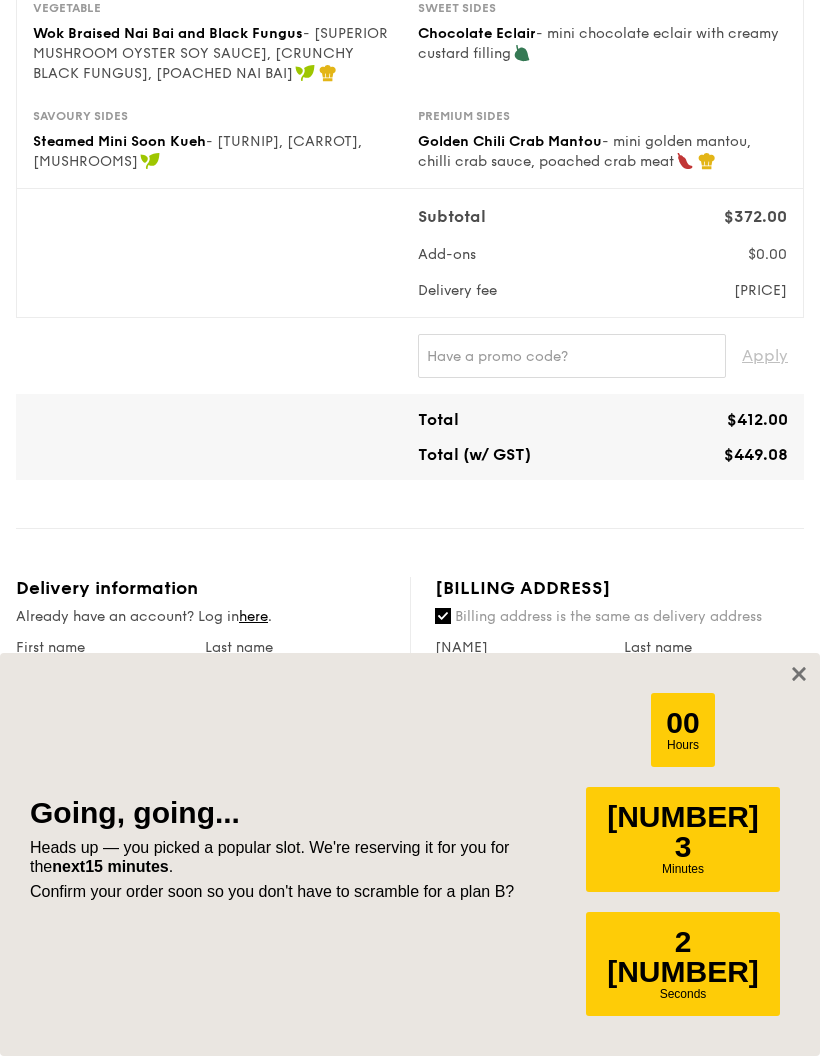 scroll, scrollTop: 510, scrollLeft: 0, axis: vertical 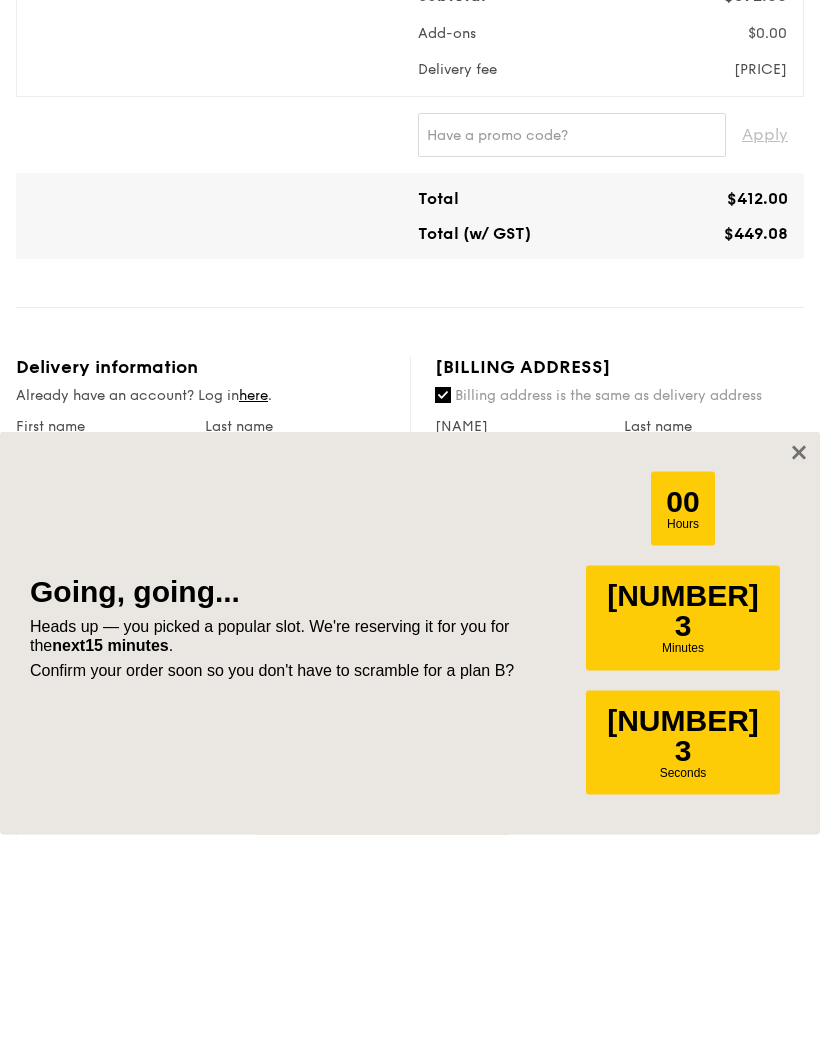 type on "[FIRST]" 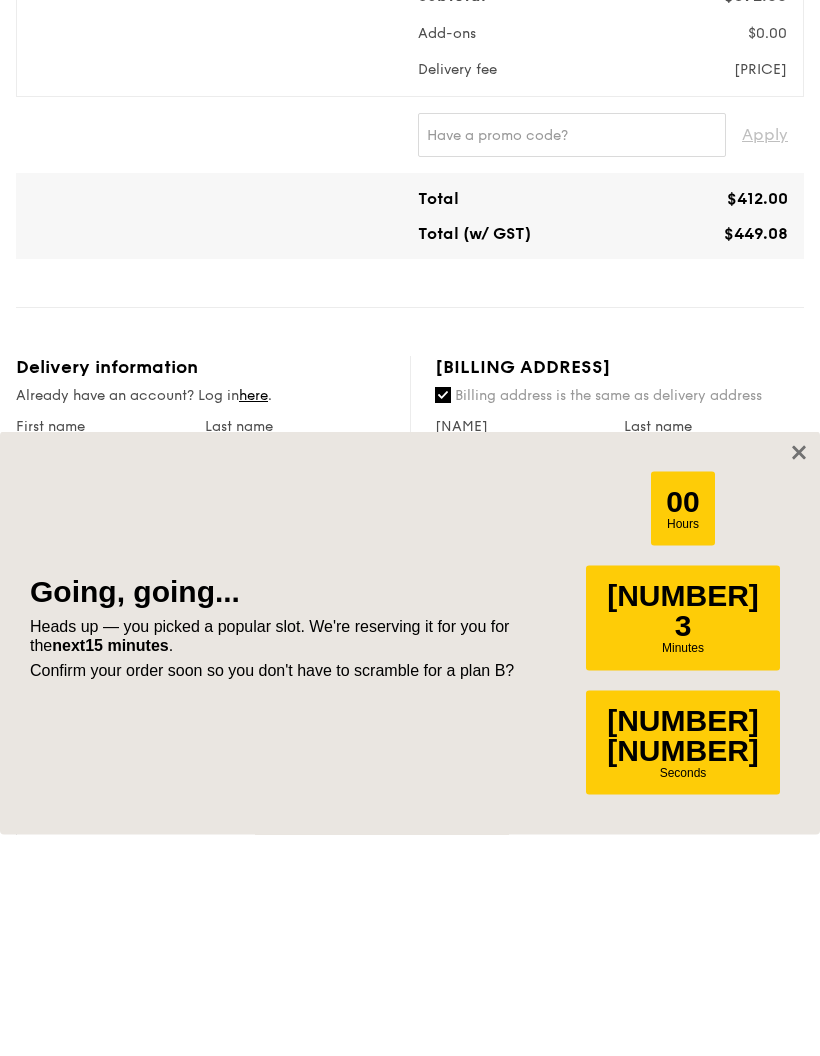 type on "[LAST]" 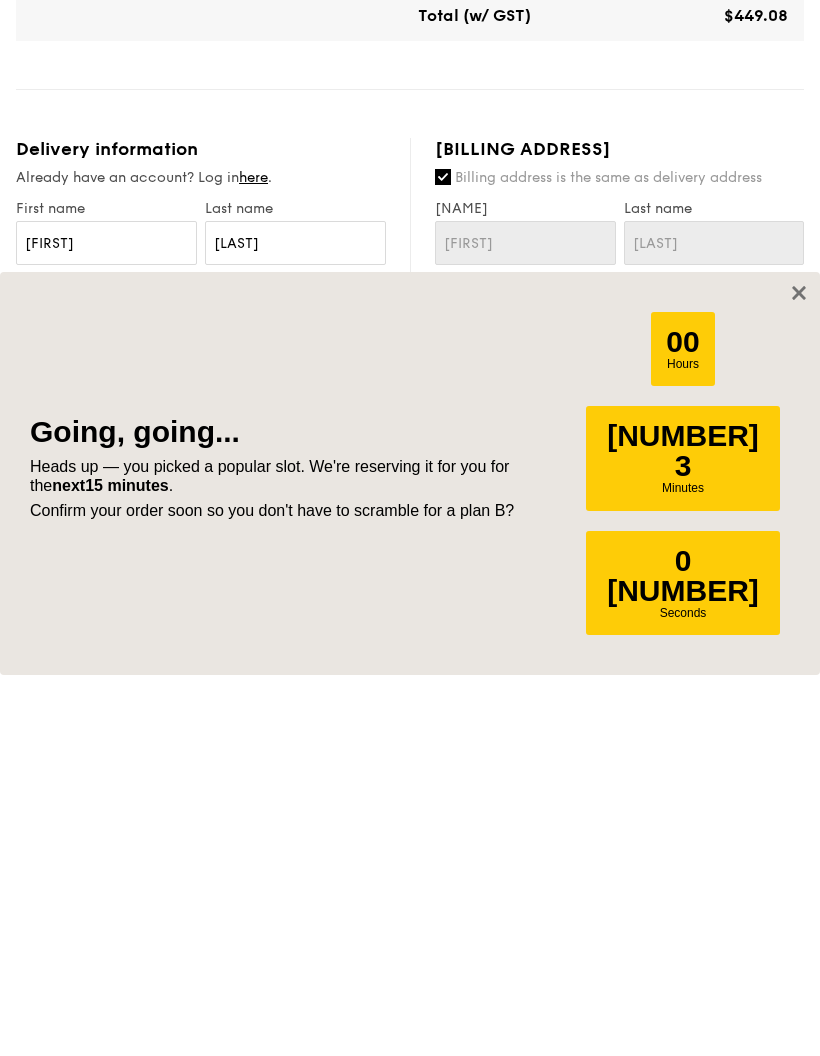 scroll, scrollTop: 574, scrollLeft: 0, axis: vertical 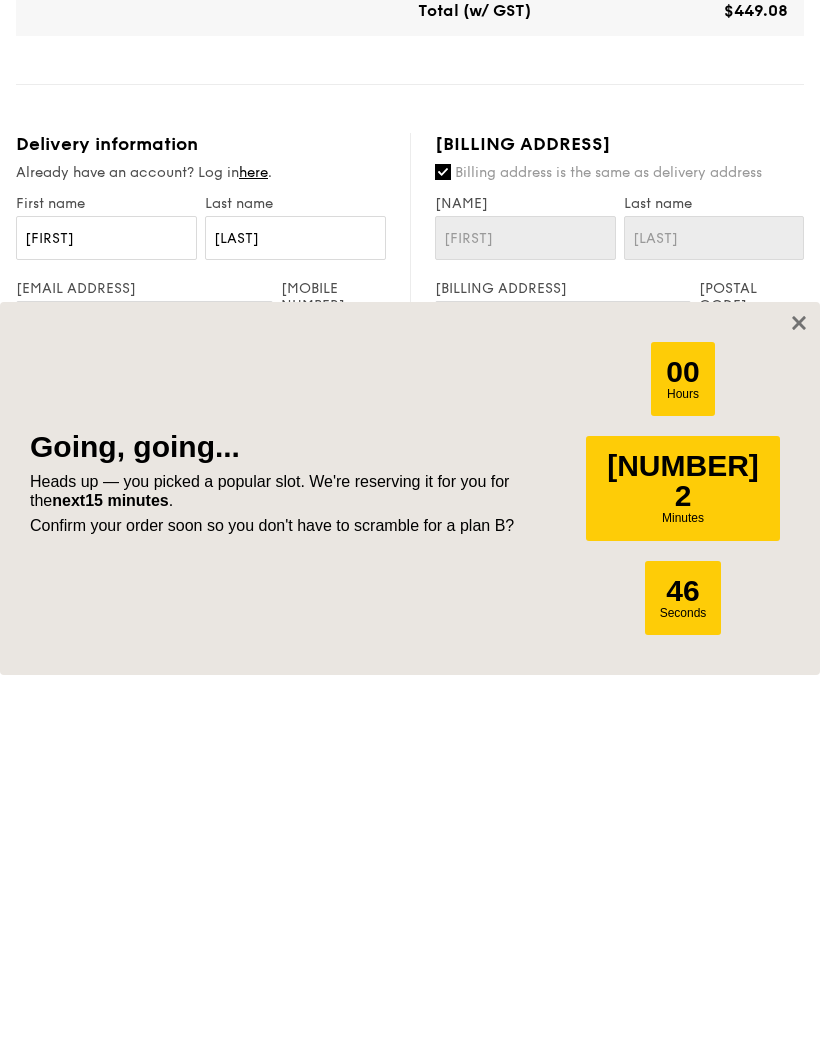 click on "[MOBILE NUMBER]" at bounding box center (333, 721) 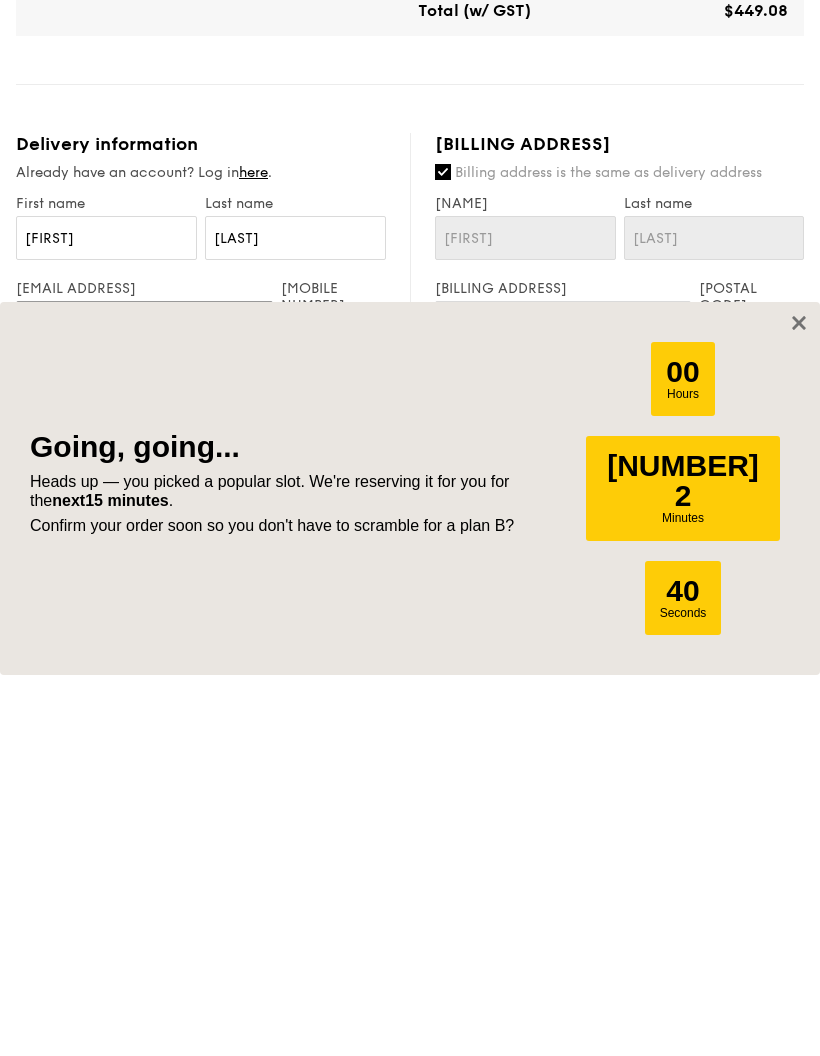 click on "[EMAIL]" at bounding box center (144, 704) 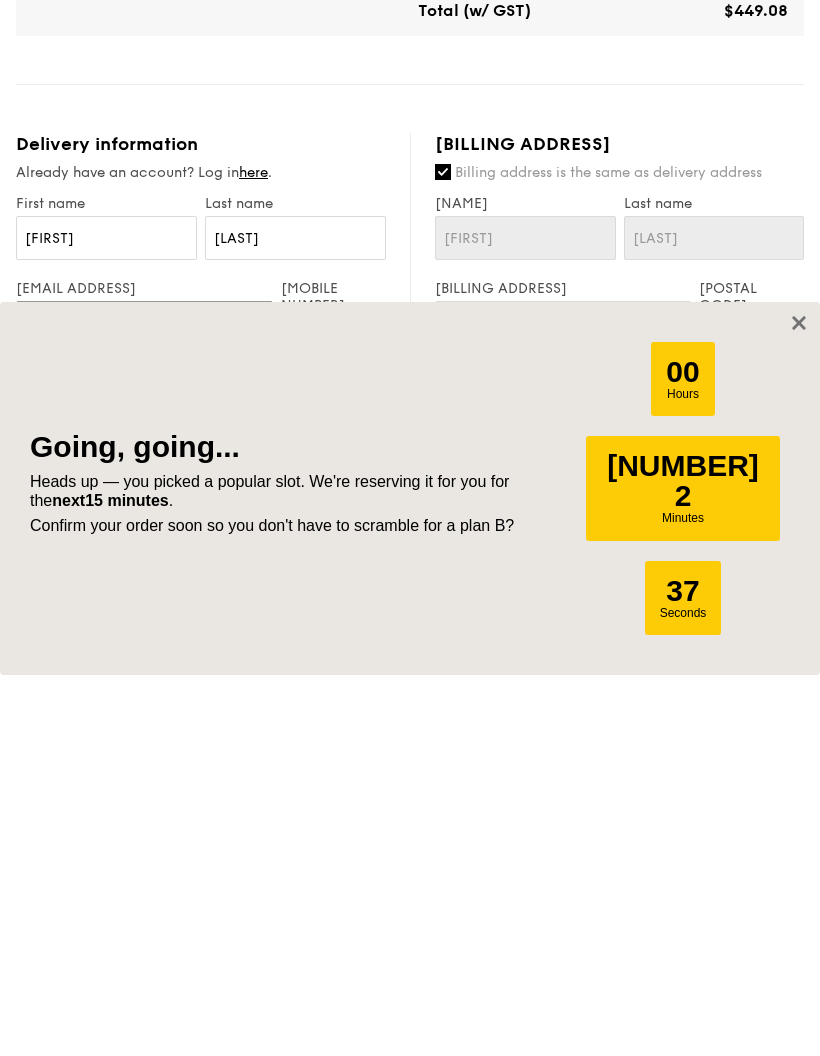 type on "[EMAIL ADDRESS]" 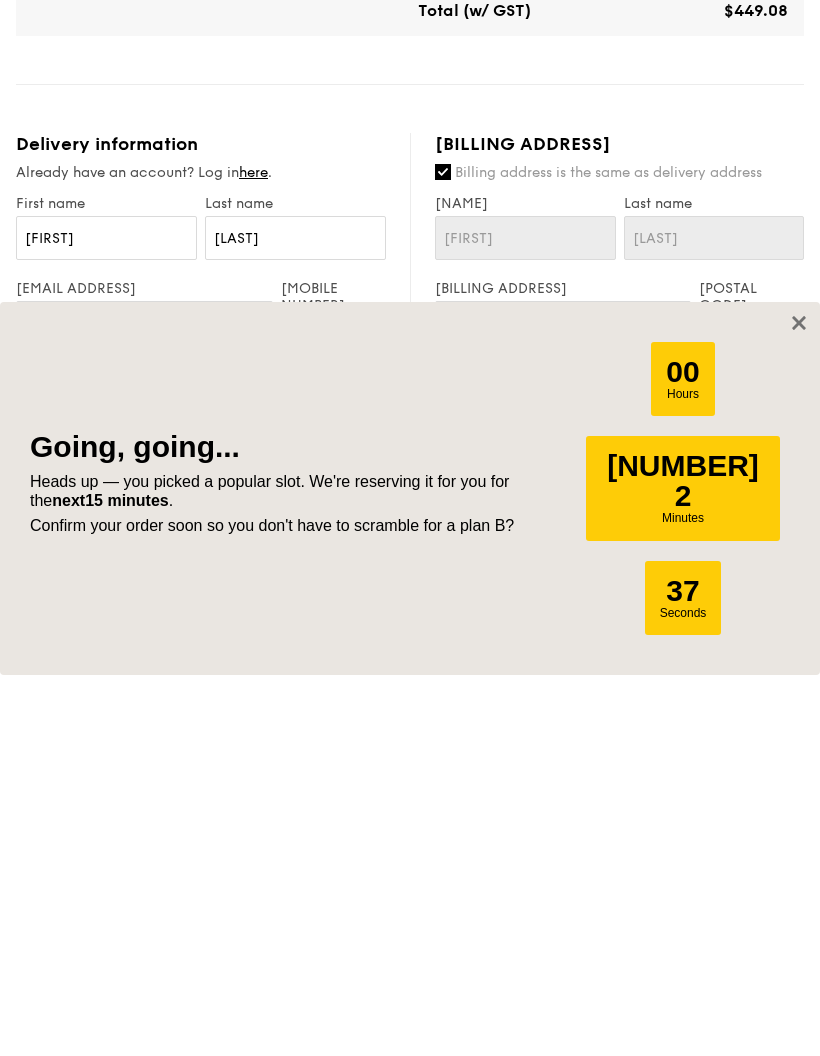 click on "[MOBILE NUMBER]" at bounding box center [333, 721] 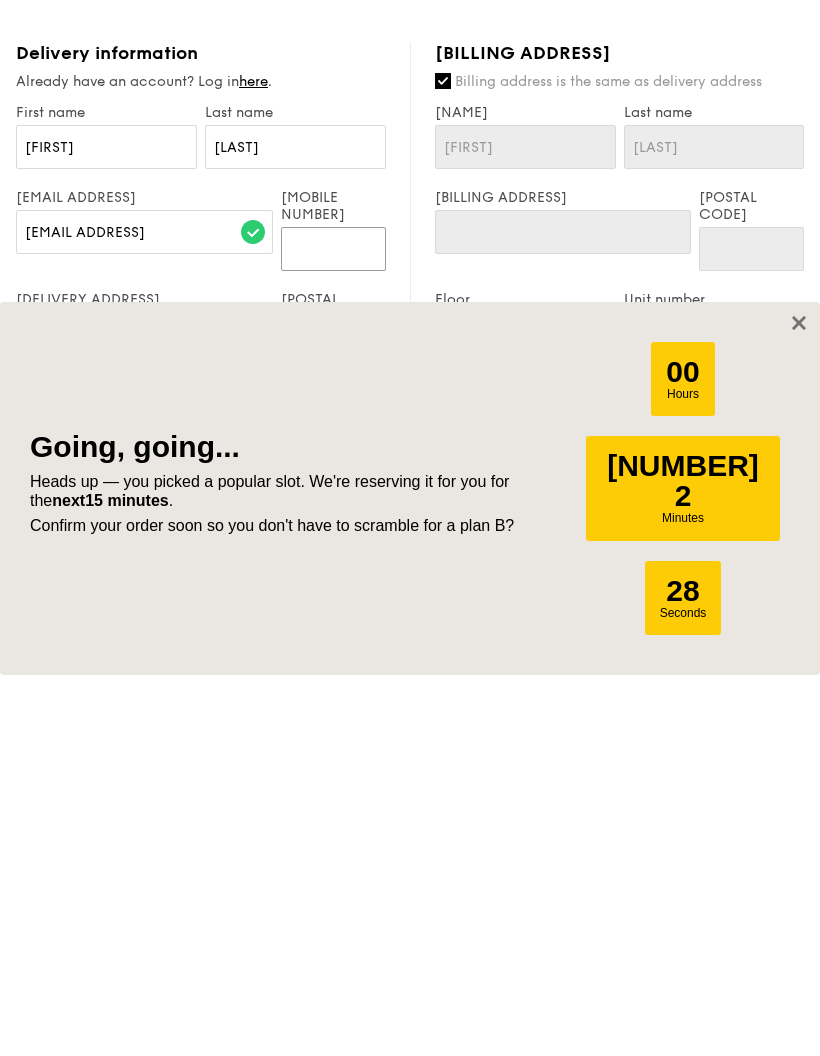 scroll, scrollTop: 666, scrollLeft: 0, axis: vertical 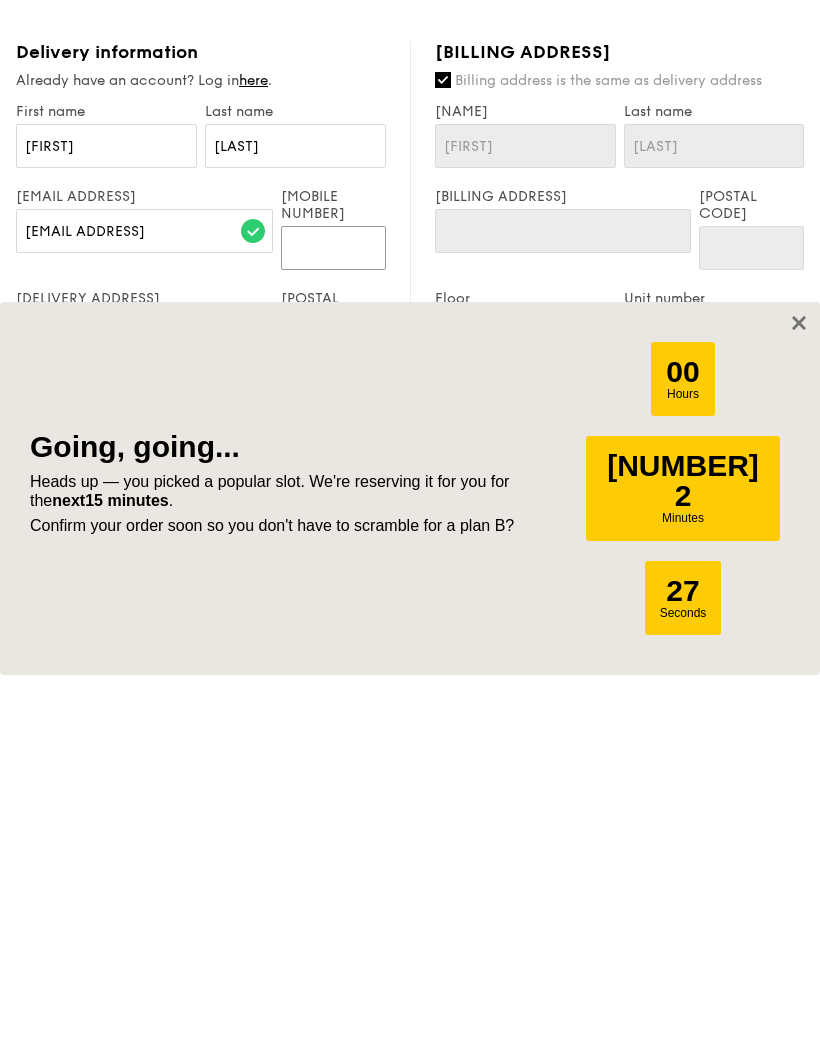type on "[PHONE]" 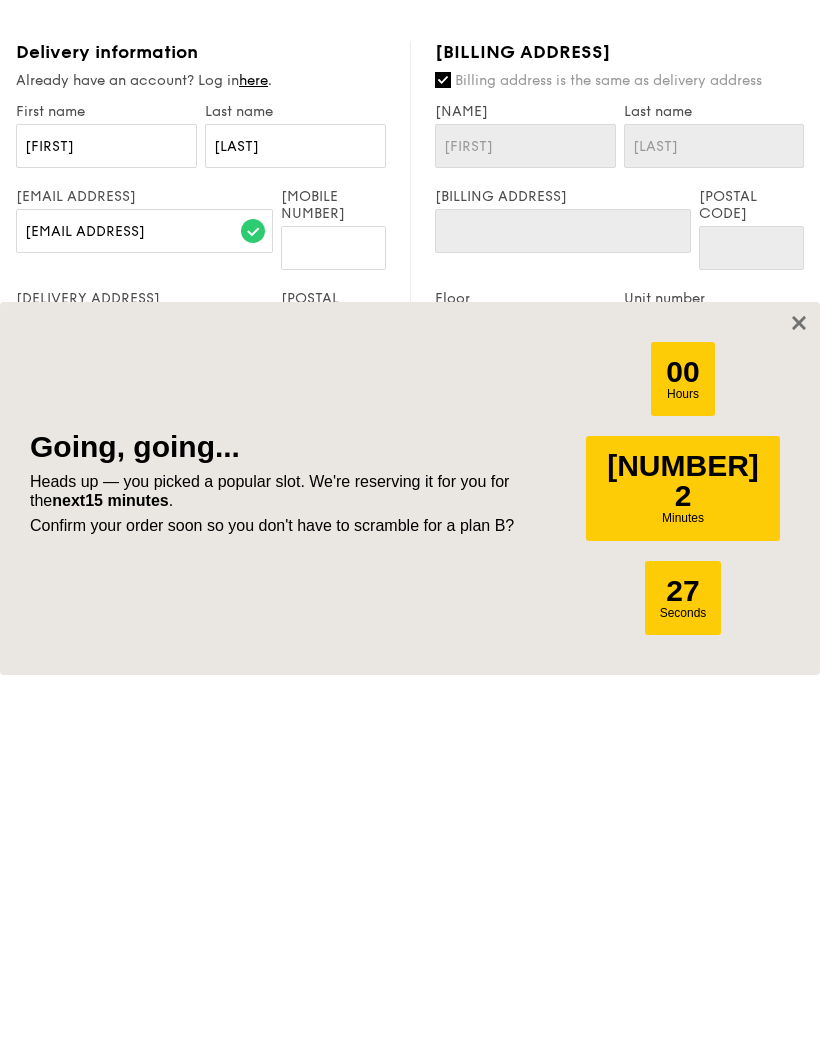 click on "Enter street name or [POSTAL CODE]" at bounding box center [123, 722] 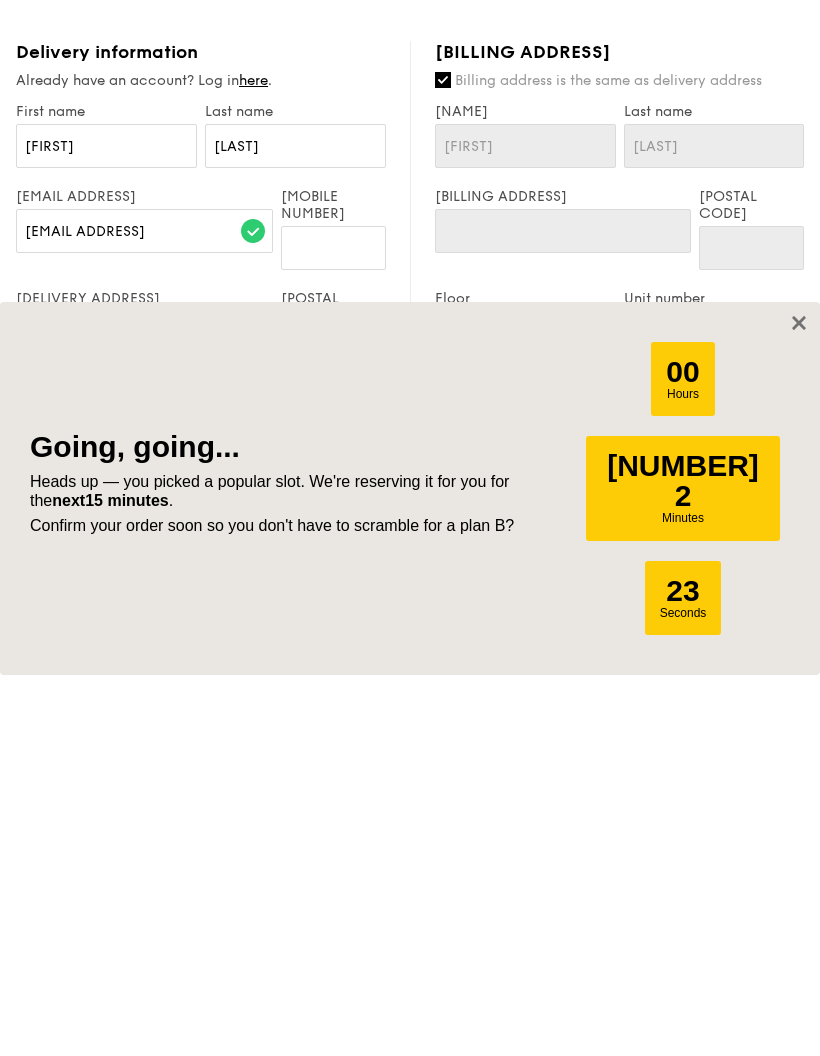 click at bounding box center (257, 729) 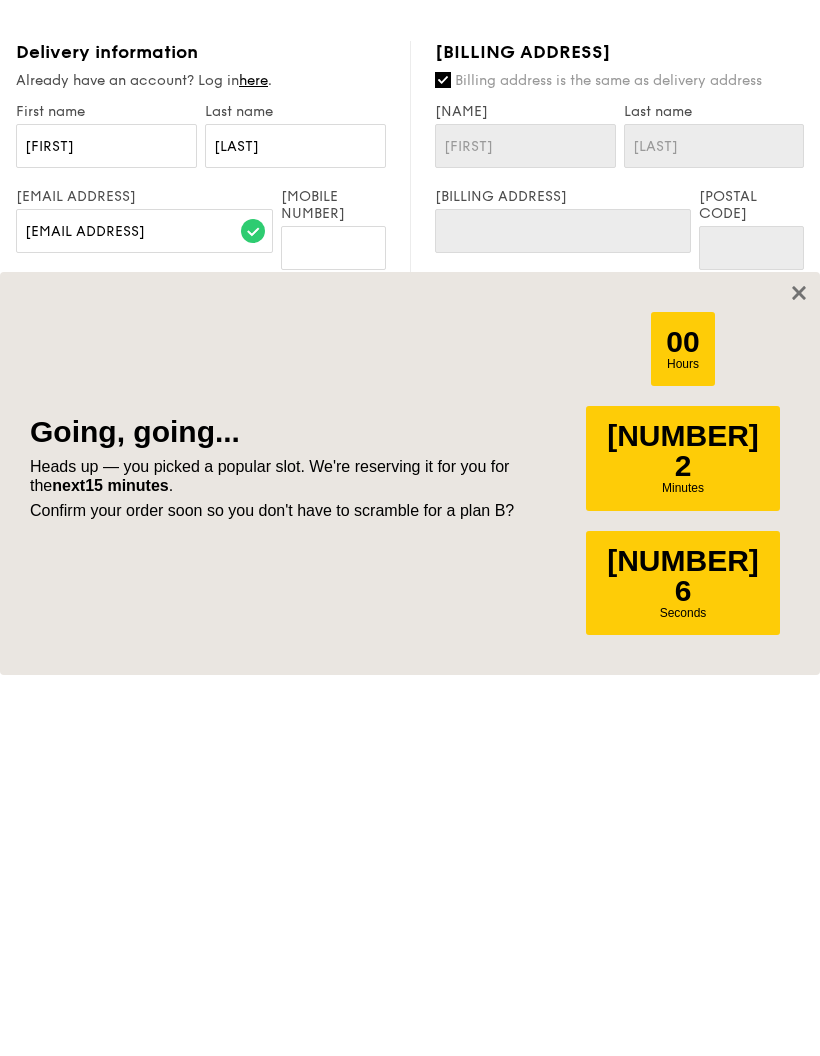 click at bounding box center [333, 732] 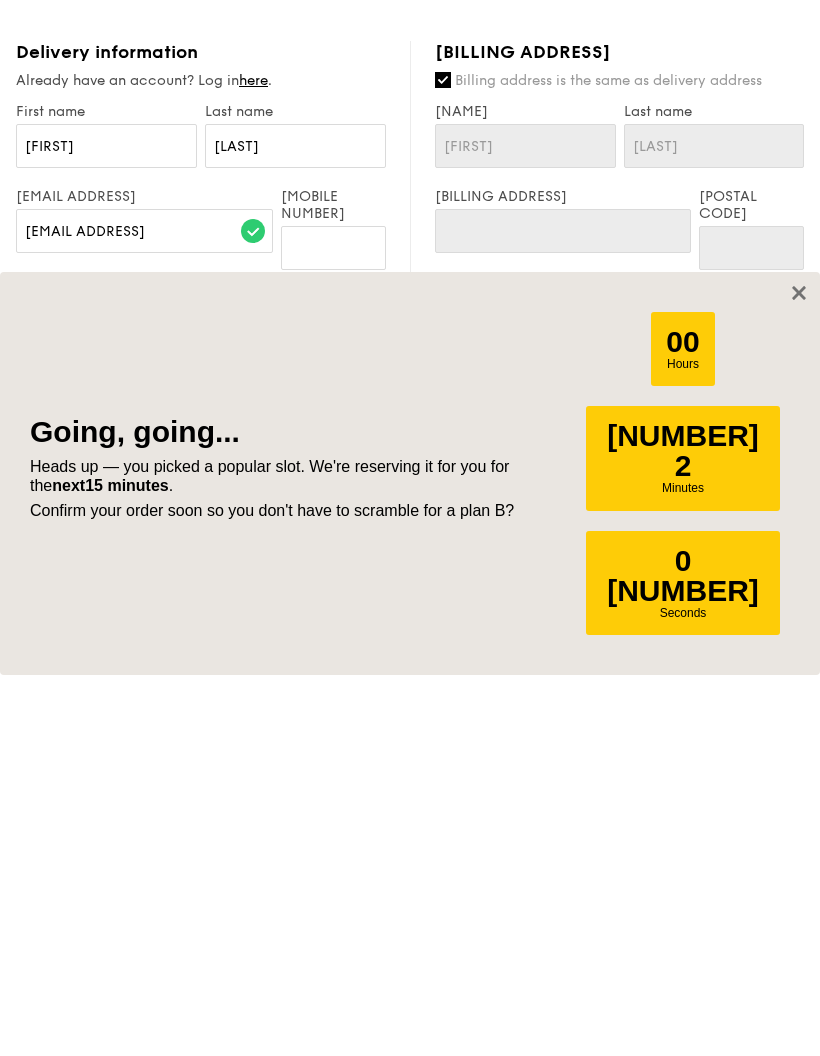 click on "[CITY] [POSTAL_CODE]" at bounding box center (323, 782) 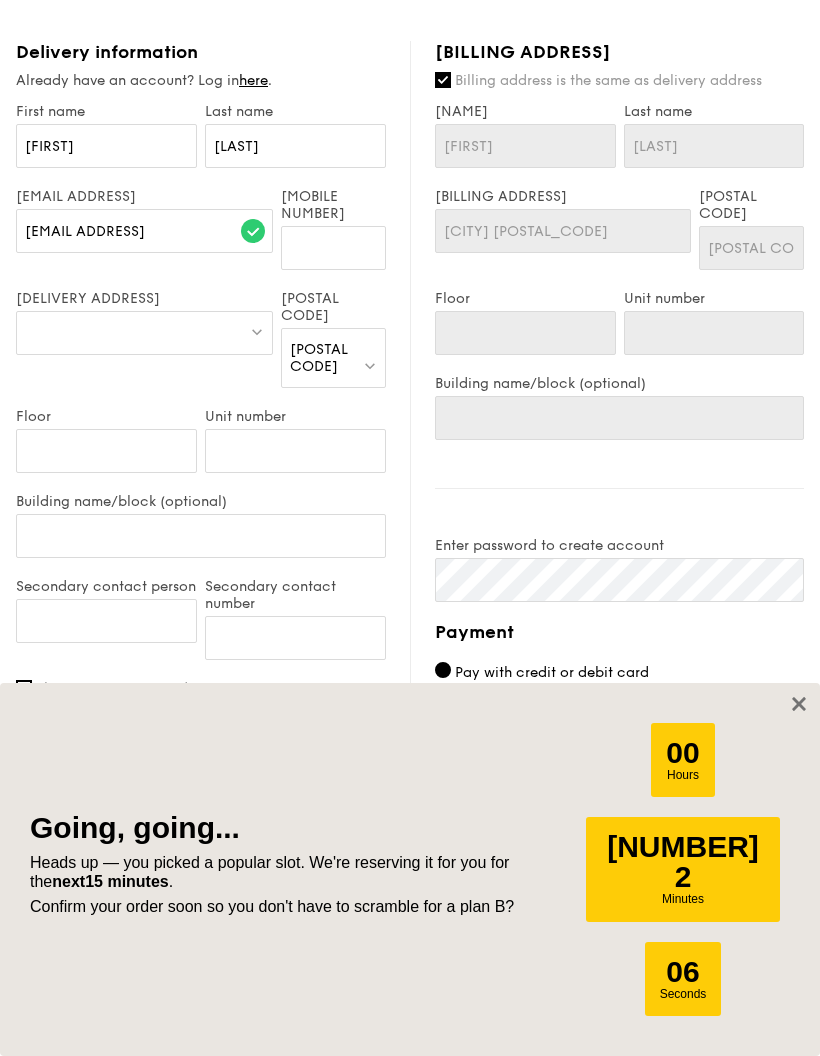 click at bounding box center (144, 333) 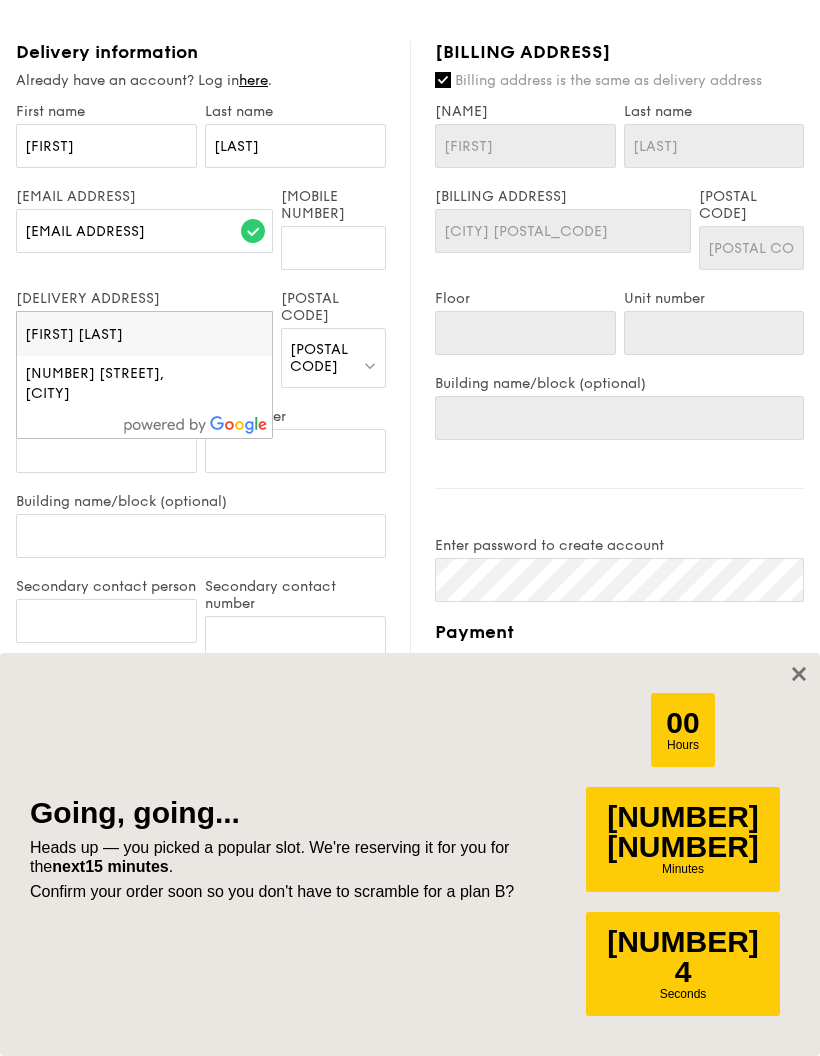 click on "[NUMBER] [STREET], [CITY]" at bounding box center (114, 384) 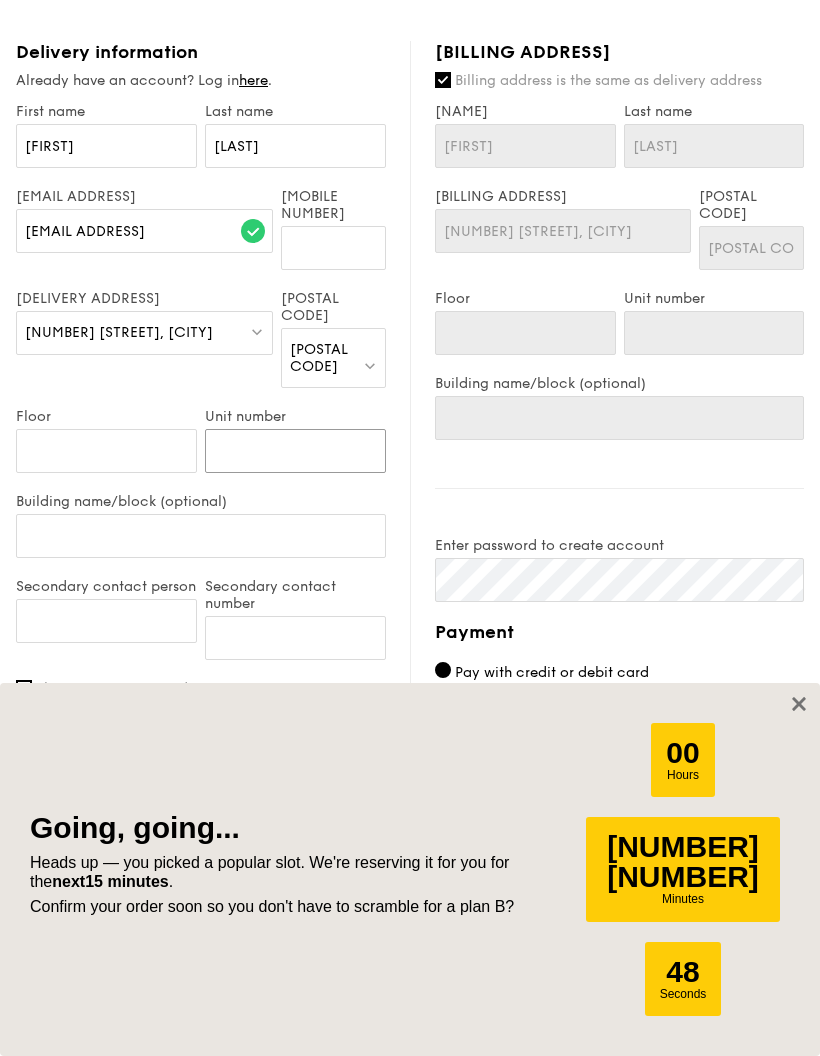 click on "Unit number" at bounding box center (295, 451) 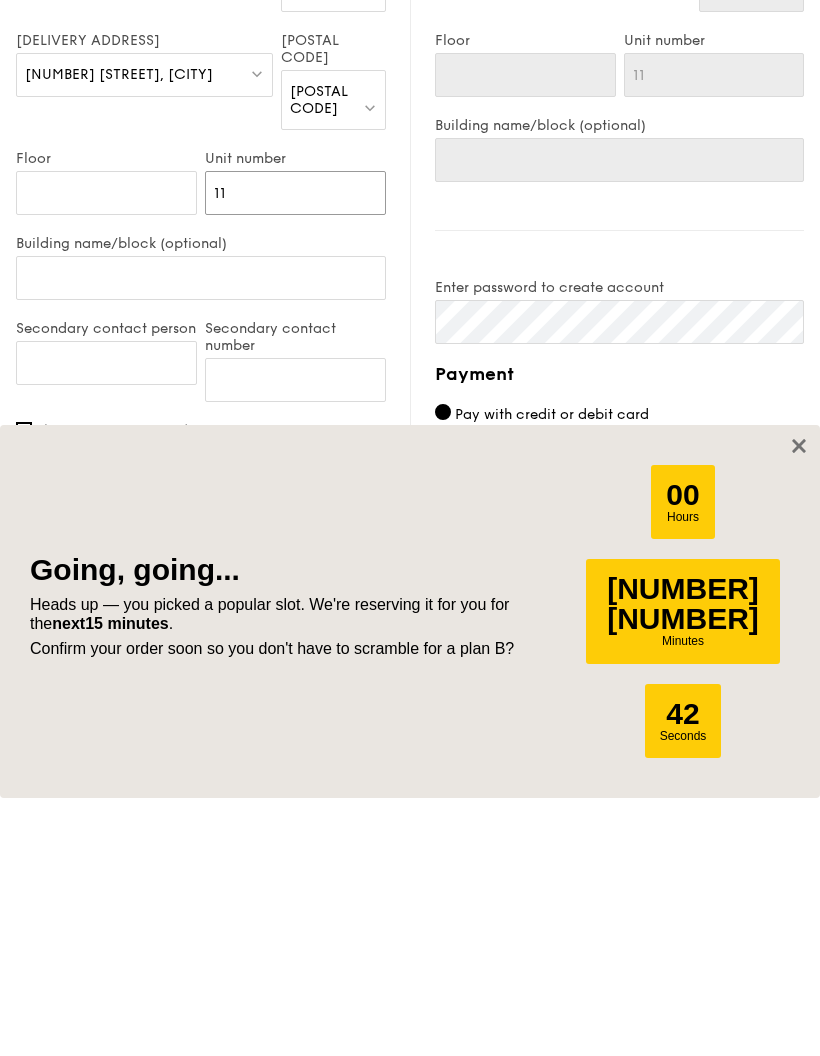 type on "11" 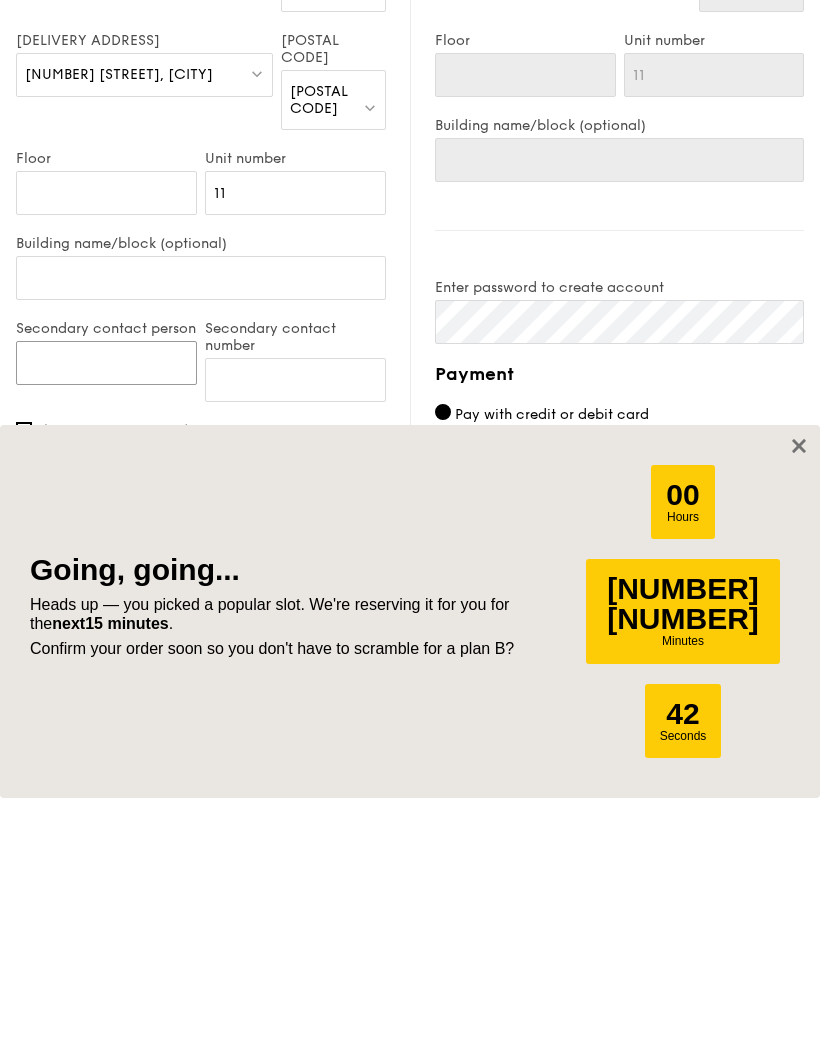 click on "Secondary contact person" at bounding box center [106, 621] 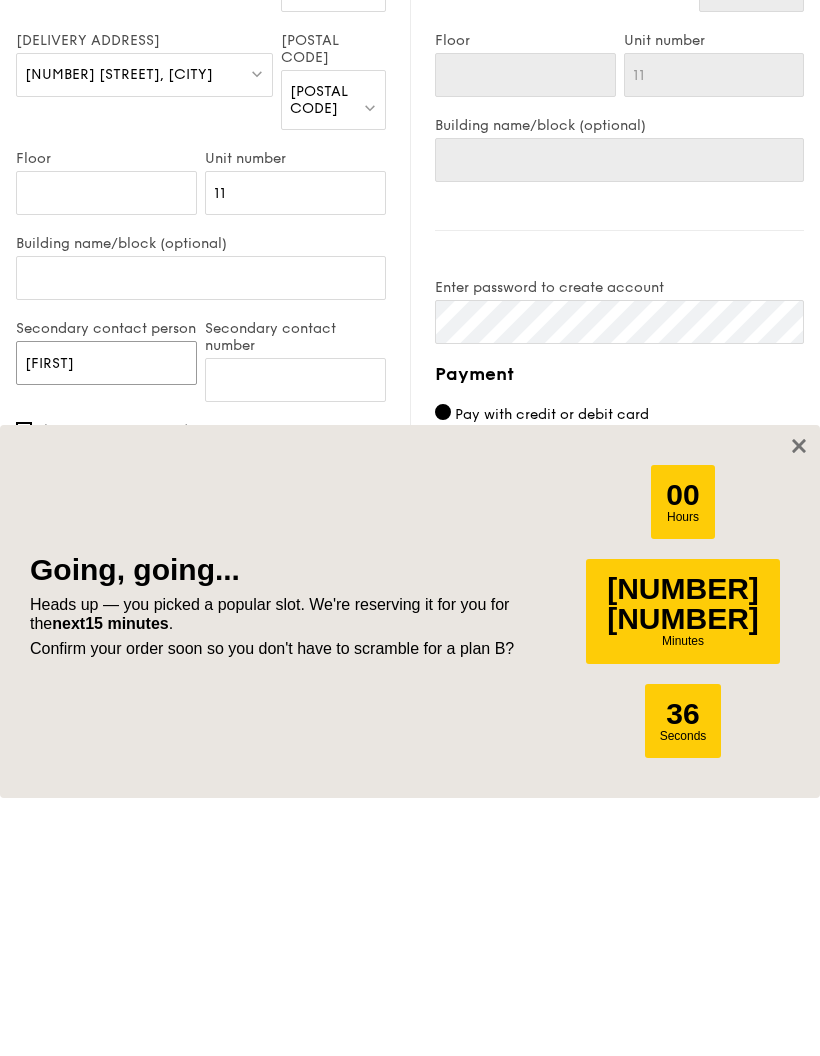 type on "[FIRST]" 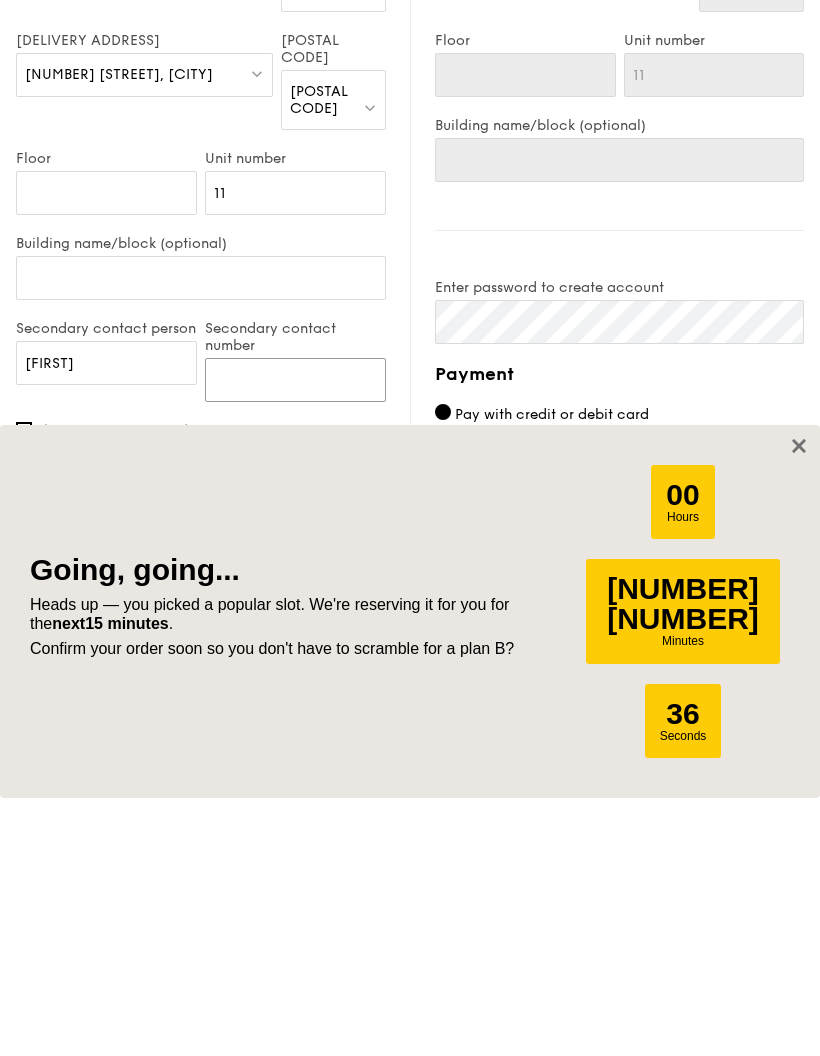 click on "Secondary contact number" at bounding box center [295, 638] 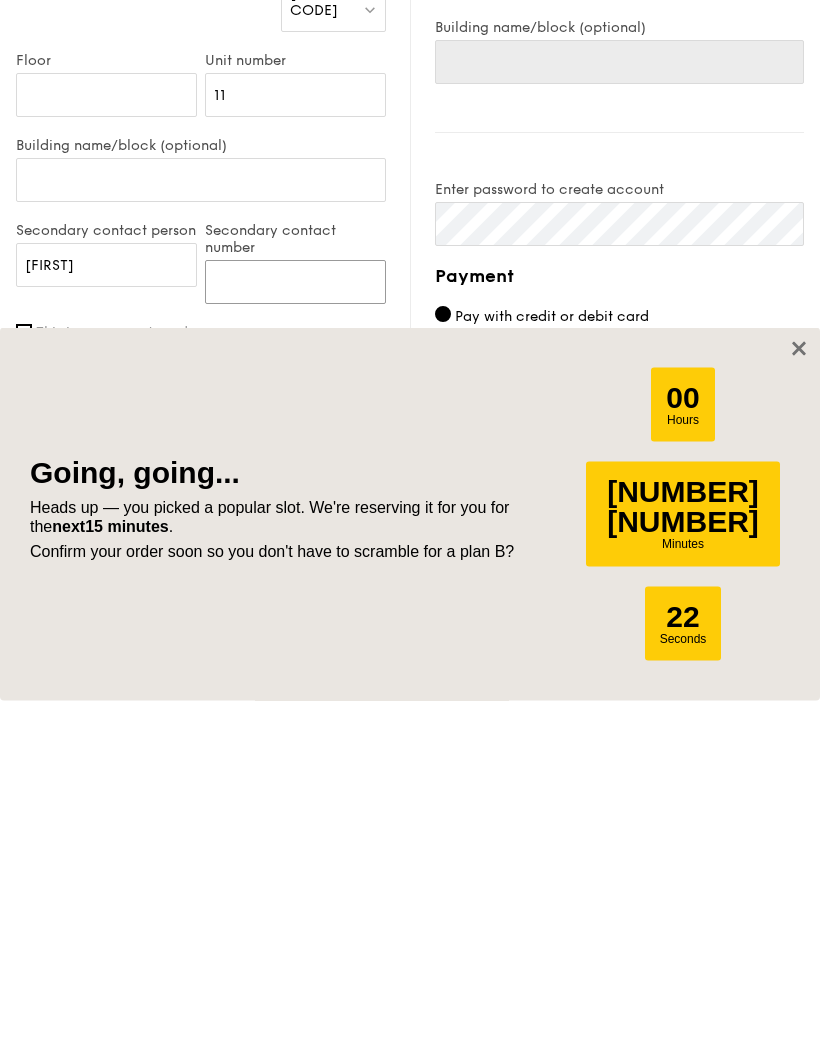 type on "[PHONE]" 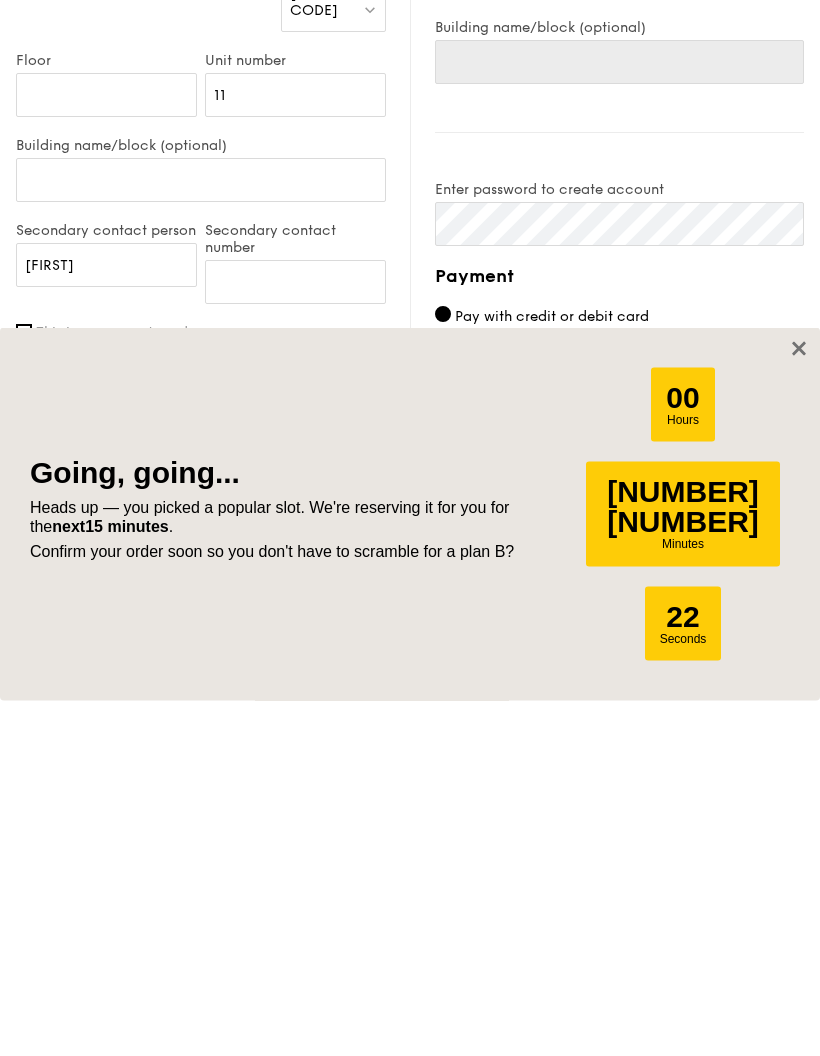 click on "Yes, please  include  all disposables." at bounding box center [151, 775] 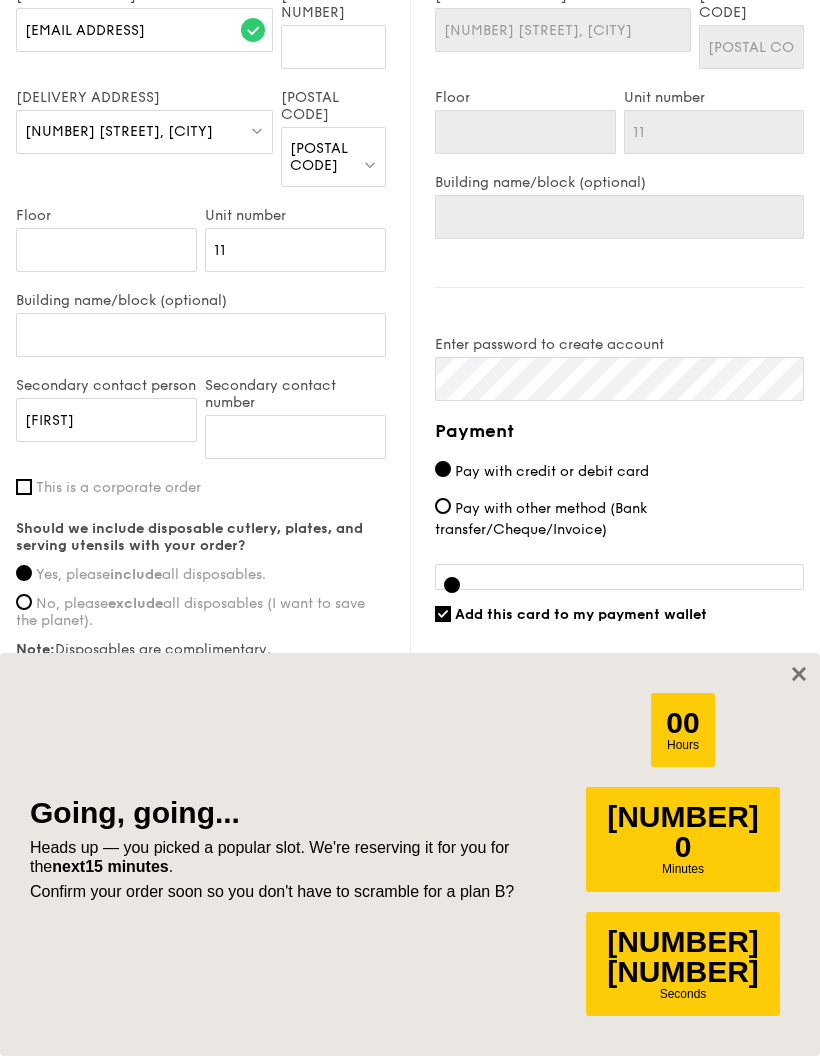 scroll, scrollTop: 1247, scrollLeft: 0, axis: vertical 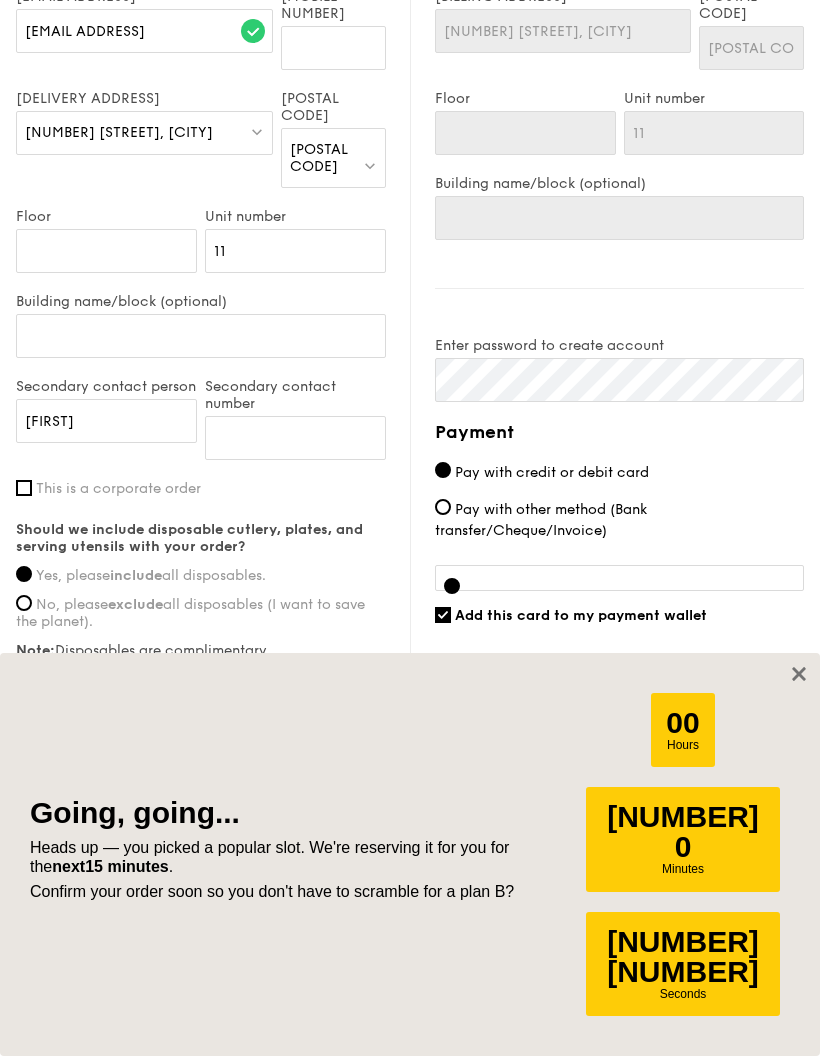 click at bounding box center (619, 578) 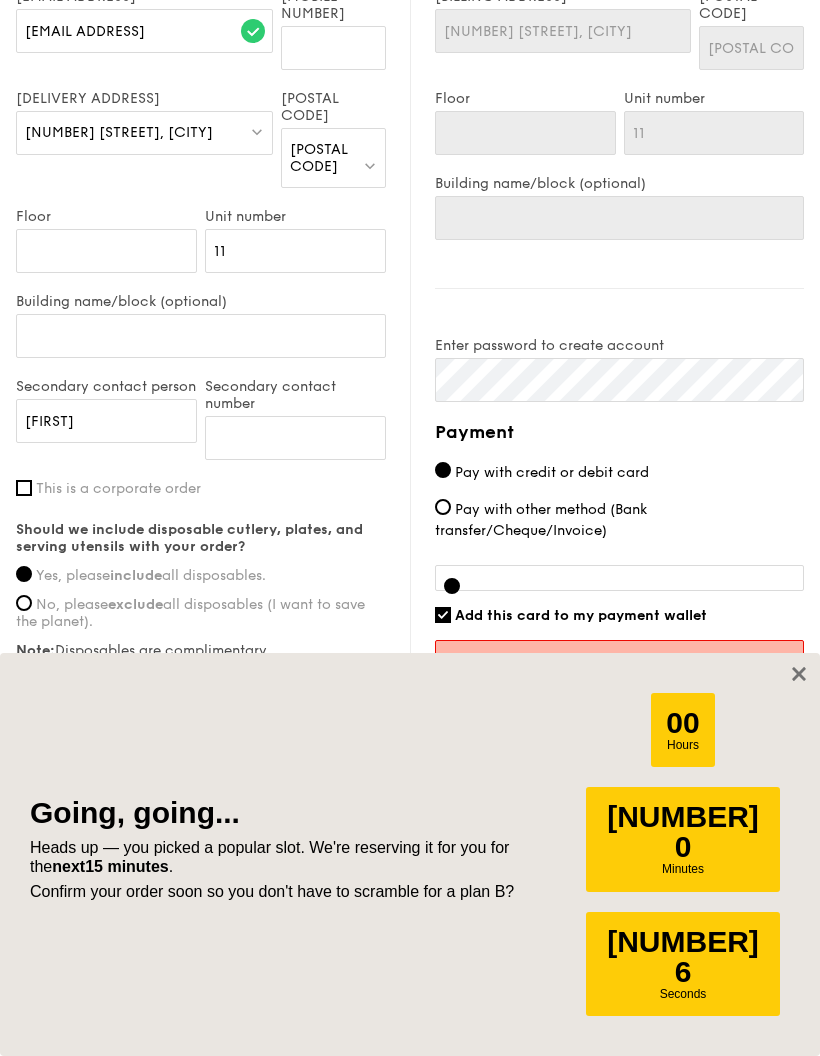 click on "Pay with credit or debit card" at bounding box center [619, 472] 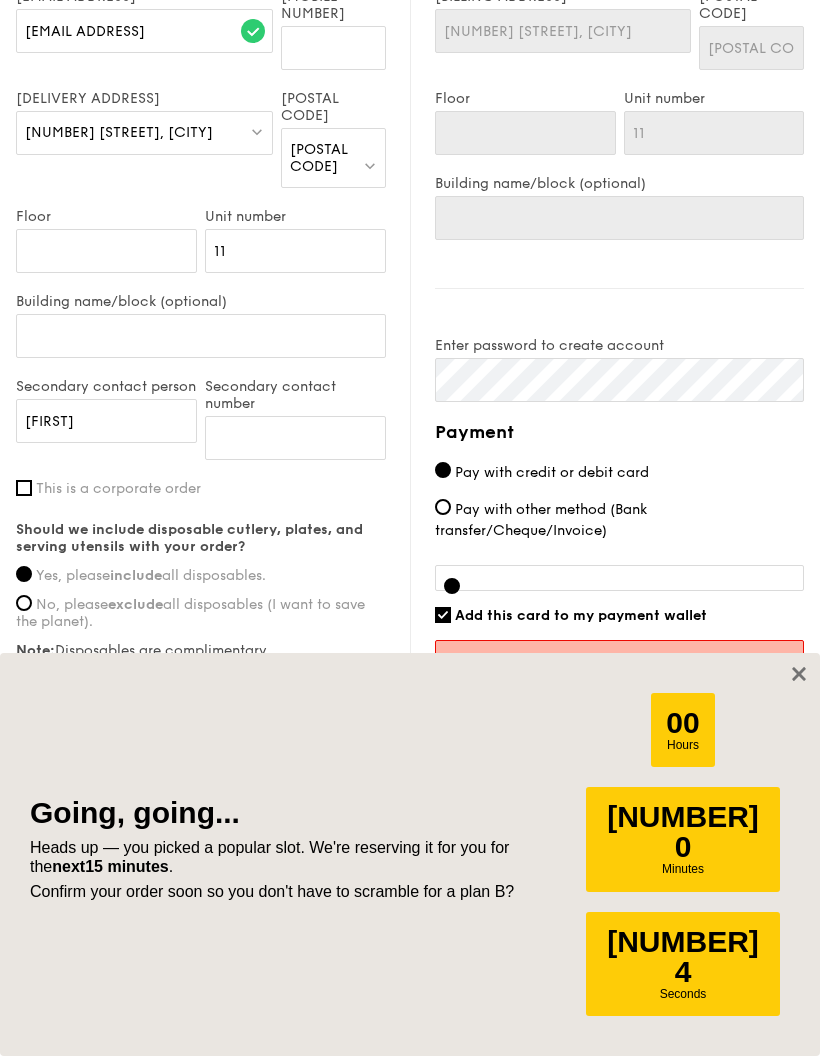 click on "Mini Buffet
[PRICE]
/guest
([PRICE] w/ GST)
[NUMBER] guests
Serving time:
[MONTH] [DAY], [YEAR],
[TIME]
Salad
Grilled Forest Mushroom Salad - fresh herbs, shiitake mushroom, king oyster, balsamic dressing
Mains
Dry Laksa Pasta - dried shrimp, coconut cream, laksa leaf
Meat
Oven-Roasted Teriyaki Chicken - house-blend teriyaki sauce, baby bok choy, king oyster and shiitake mushrooms
Fish
Lemon Butter Caper Fish - caper, italian parsley, dill, lemon
Vegetable
Wok Braised Nai Bai and Black Fungus  - superior mushroom oyster soy sauce, crunchy black fungus, poached nai bai
Sweet sides
Chocolate Eclair - mini chocolate eclair with creamy custard filling
Savoury sides
Steamed Mini Soon Kueh - turnip, carrot, mushrooms
Premium sides
." at bounding box center [410, -112] 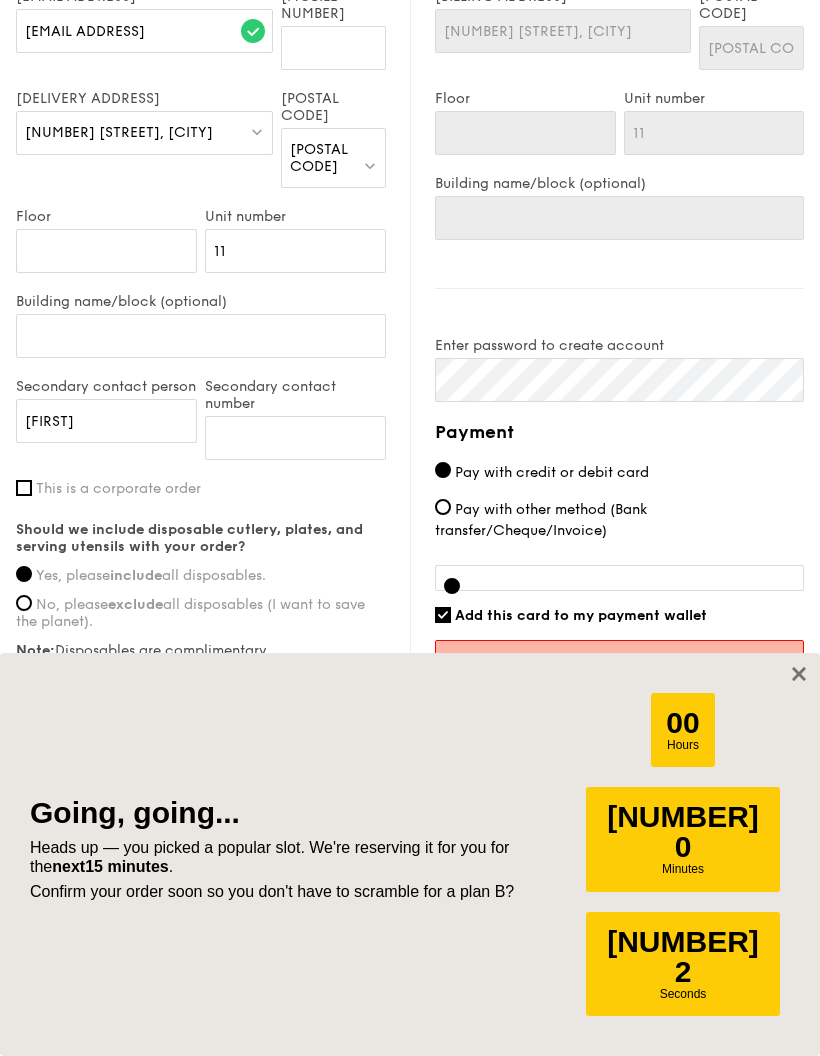 click at bounding box center [619, 578] 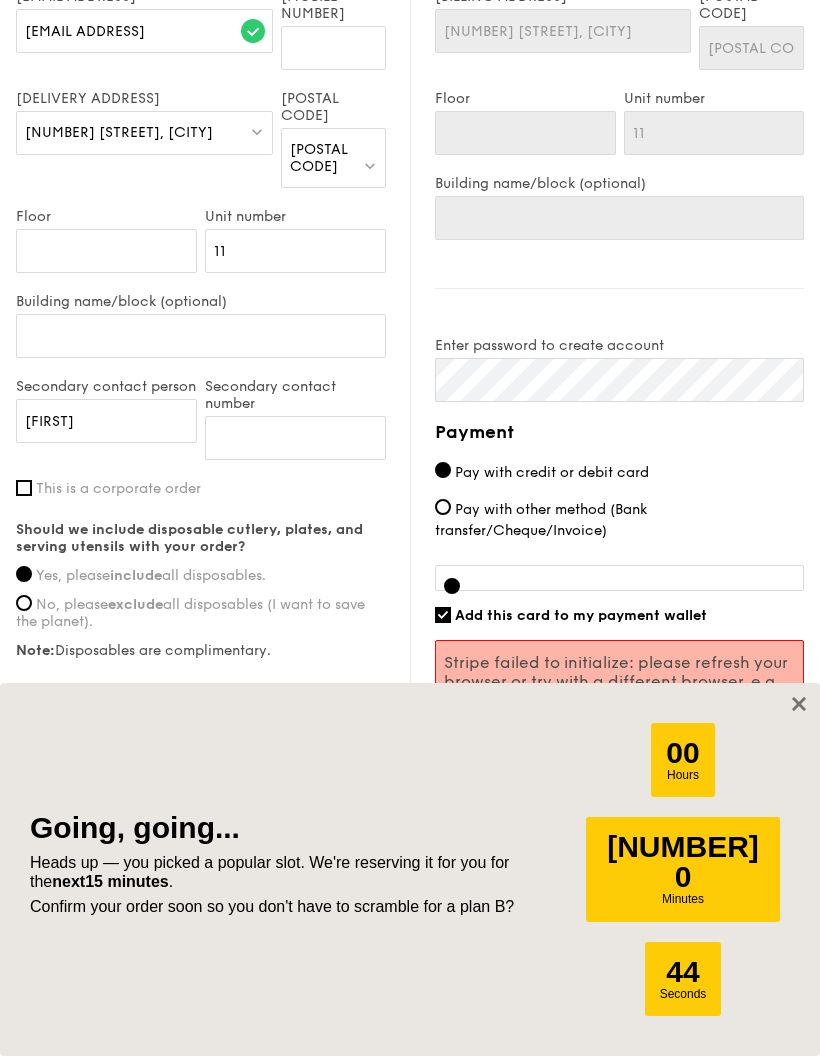 click on "Pay with other method (Bank transfer/Cheque/Invoice)" at bounding box center (541, 520) 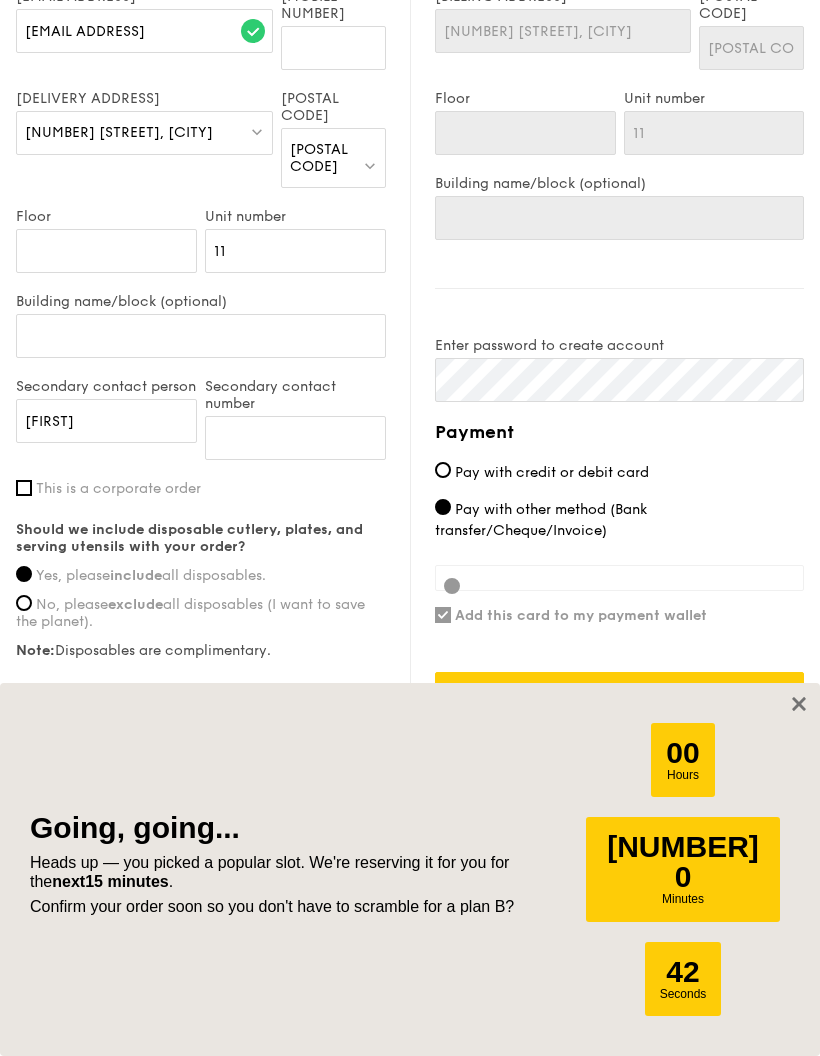click on "Pay with credit or debit card" at bounding box center [552, 472] 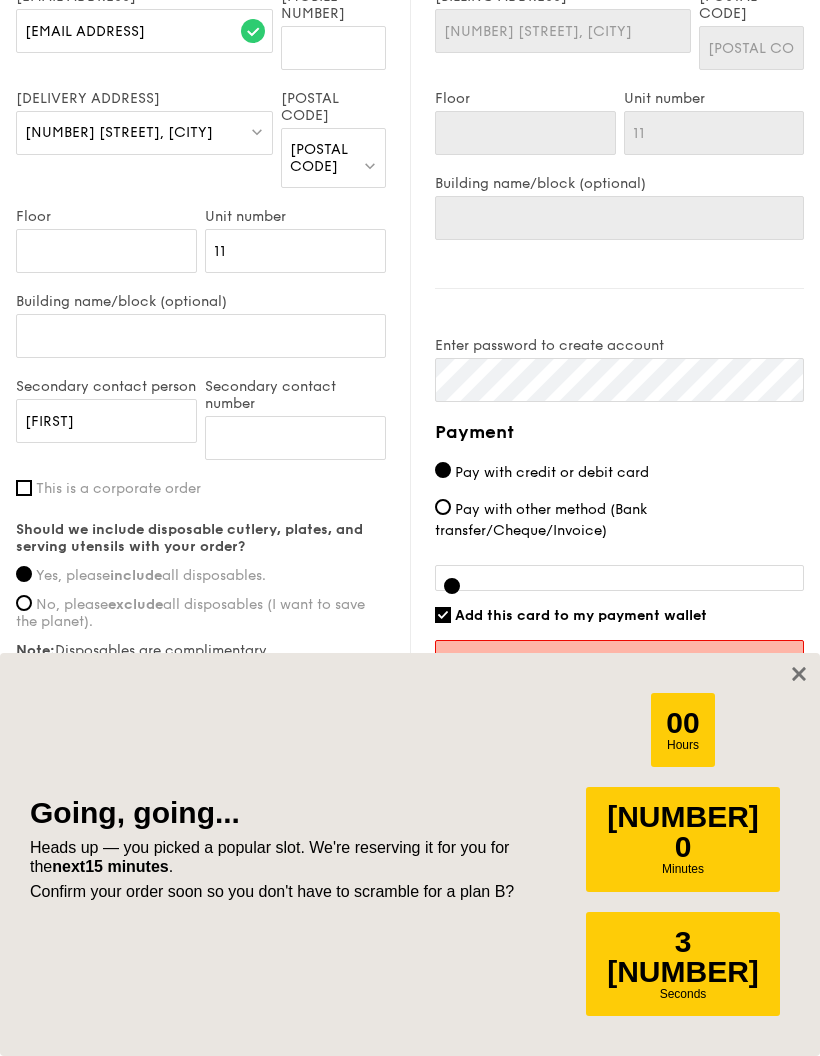 click on "Confirm and place order - [PRICE]" at bounding box center [619, 761] 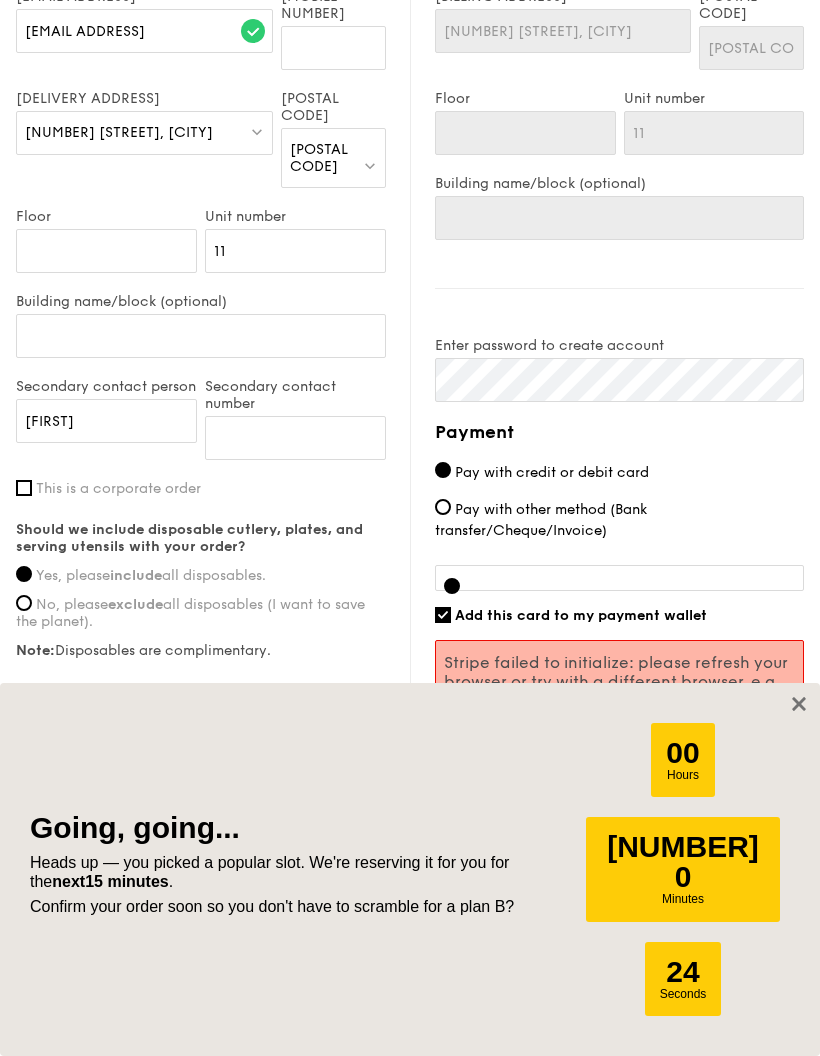 click on "Confirm and place order - [PRICE]" at bounding box center [619, 761] 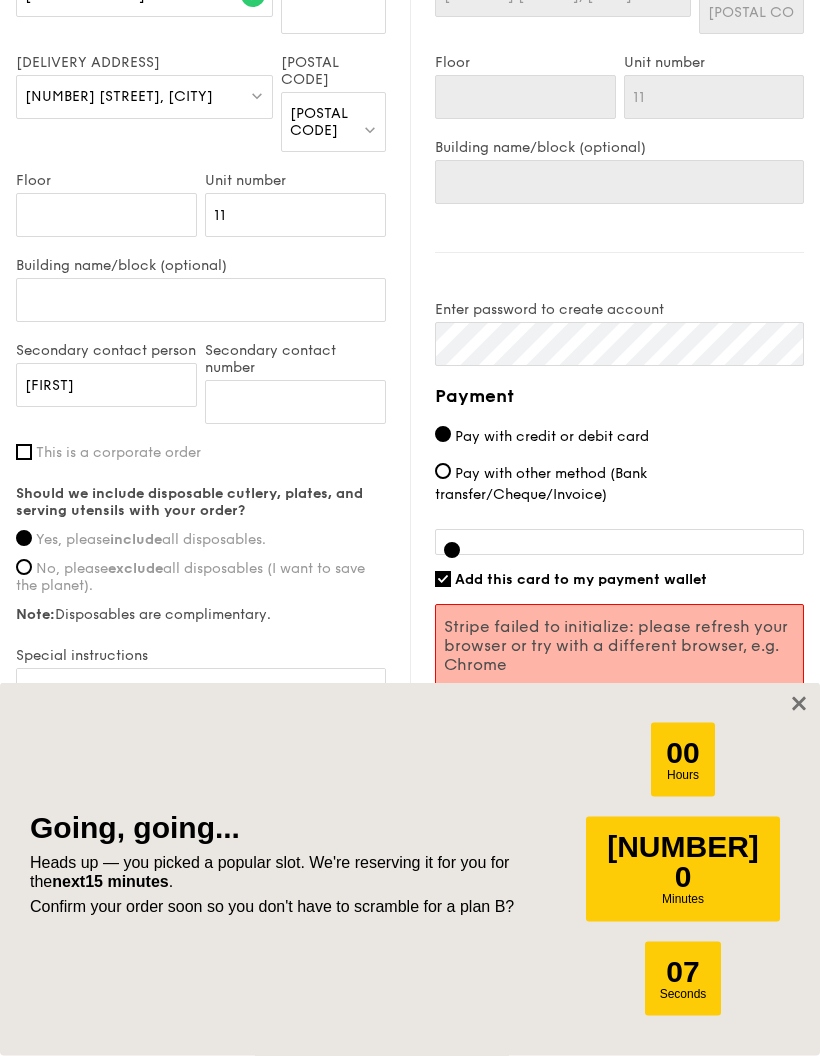 scroll, scrollTop: 1283, scrollLeft: 0, axis: vertical 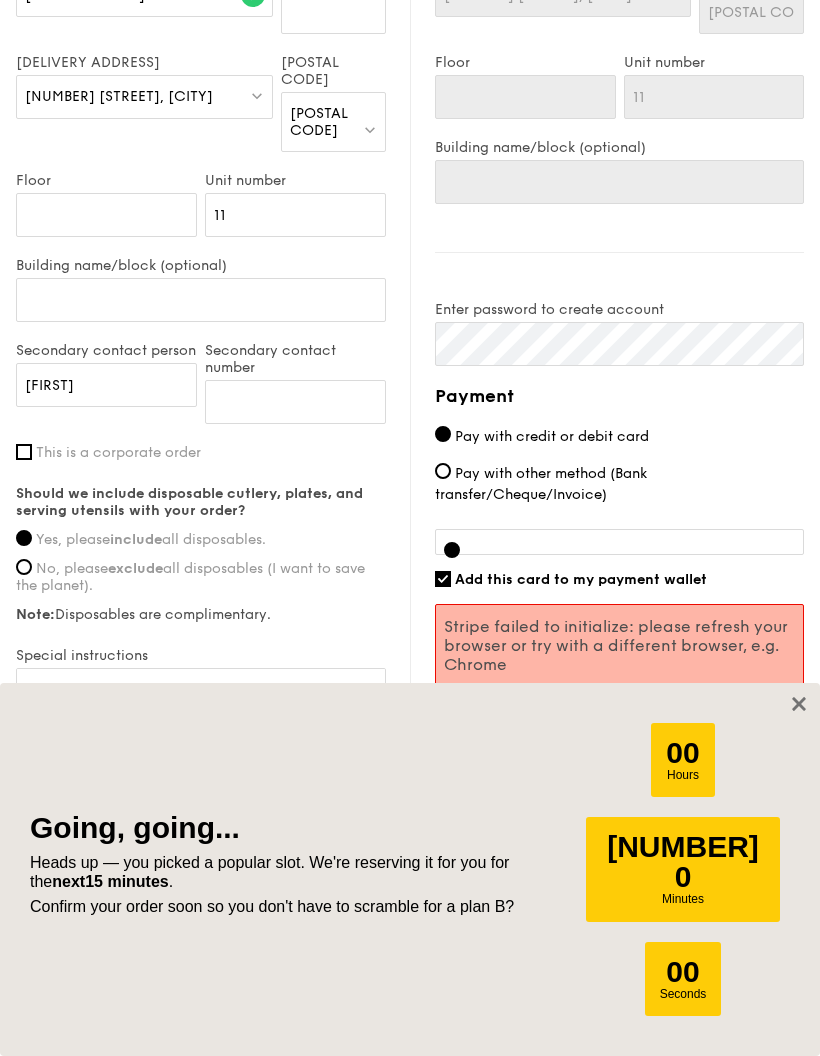 click on "Add this card to my payment wallet" at bounding box center (443, 579) 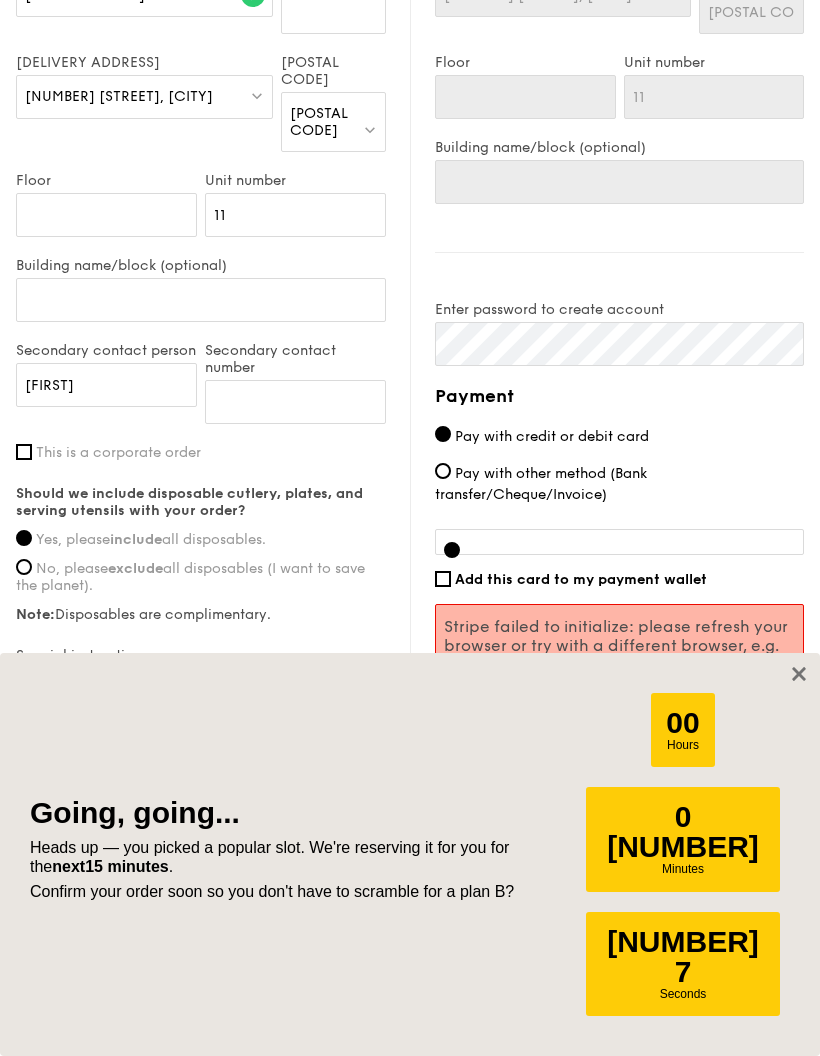 click on "Confirm and place order - [PRICE]" at bounding box center [619, 725] 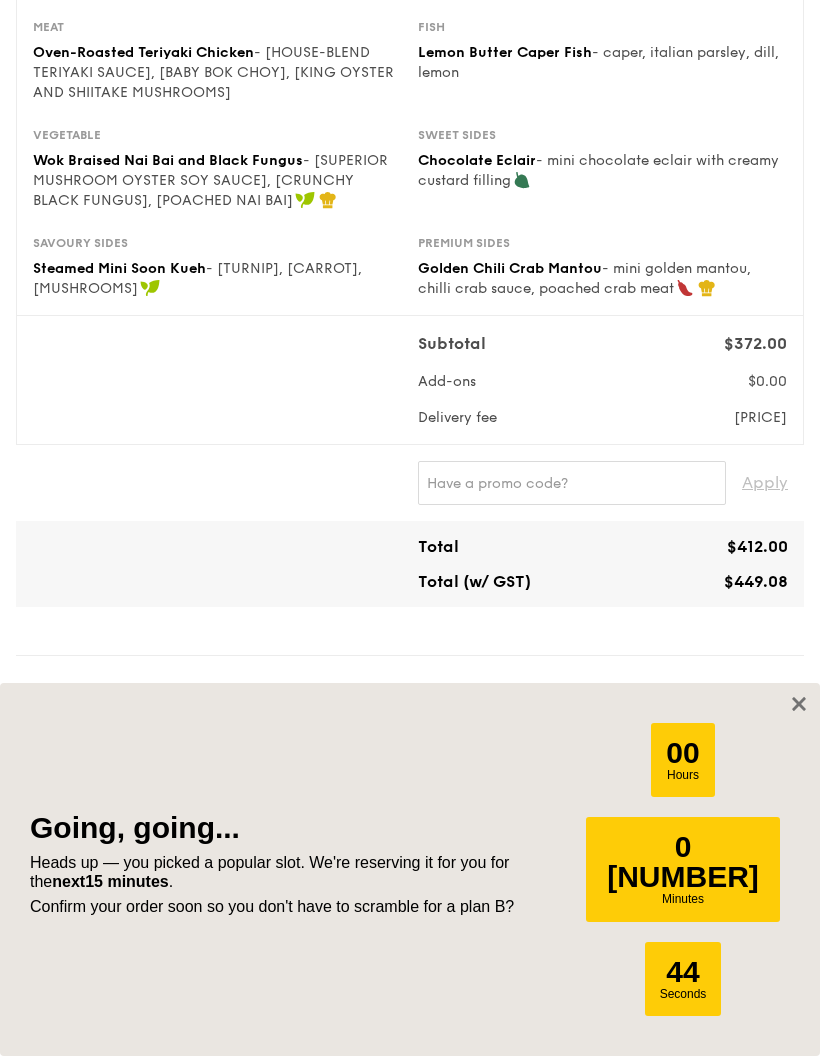 scroll, scrollTop: 383, scrollLeft: 0, axis: vertical 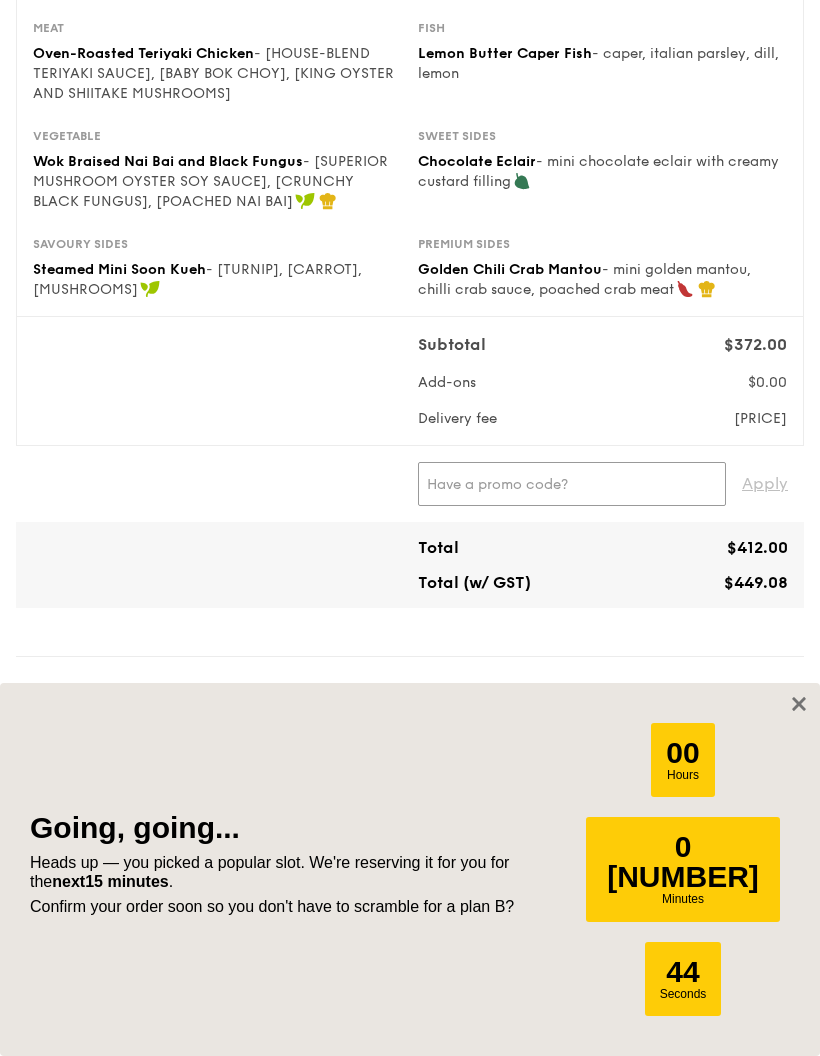 click at bounding box center (572, 484) 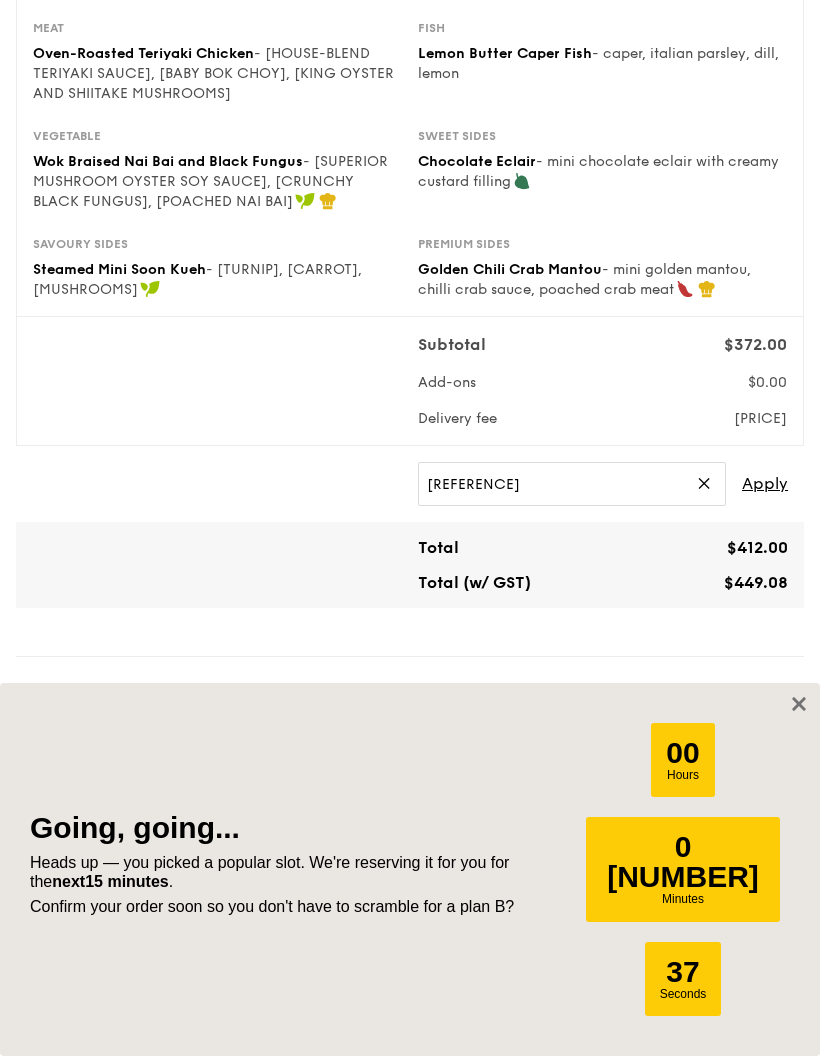click on "Apply" at bounding box center (765, 484) 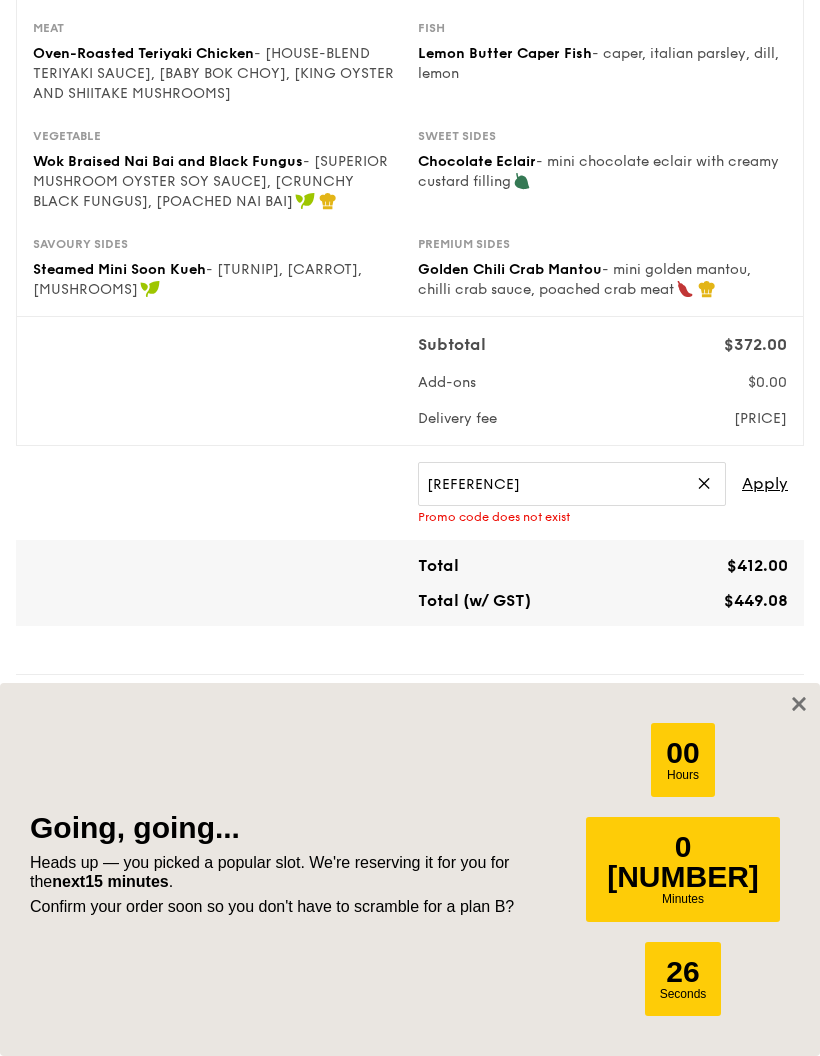 click on "✕" at bounding box center (704, 484) 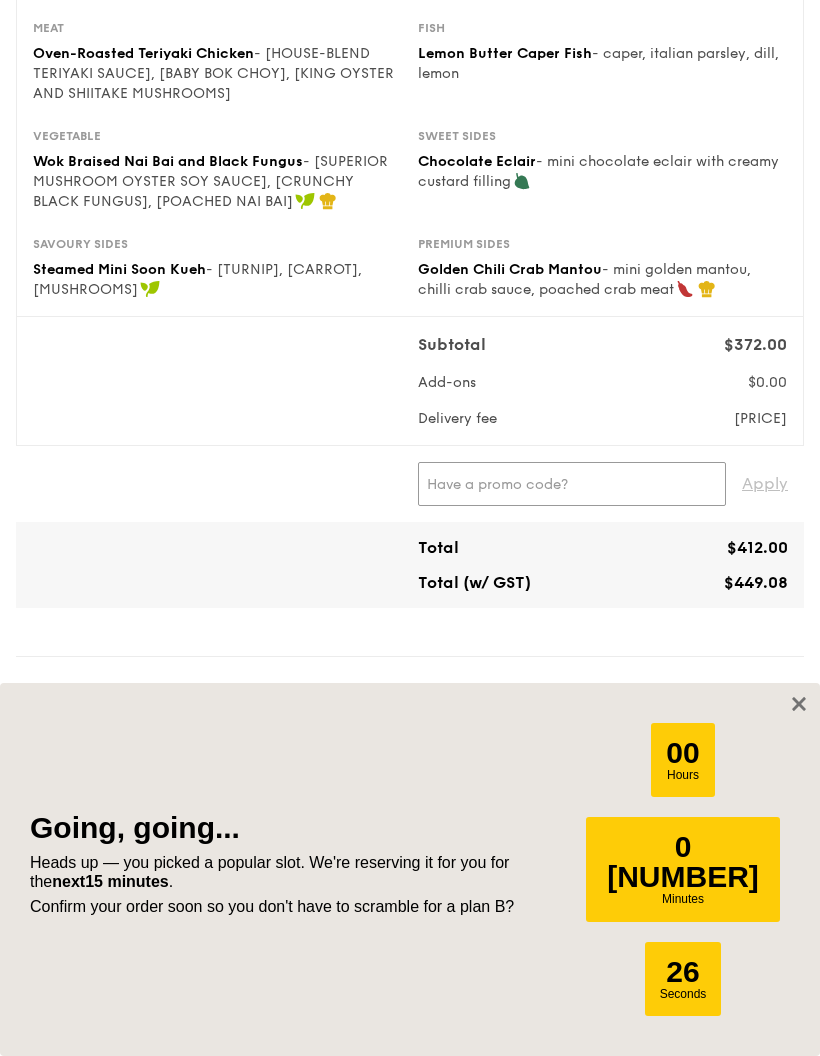 click at bounding box center [572, 484] 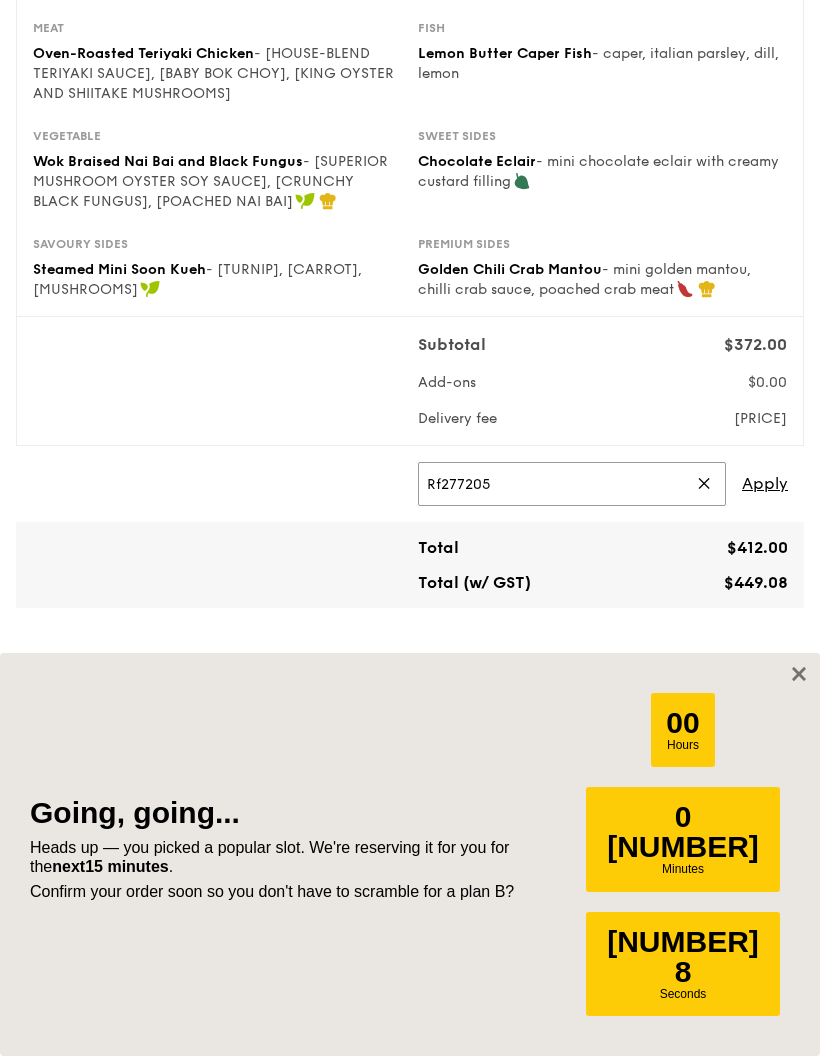 type on "Rf277205" 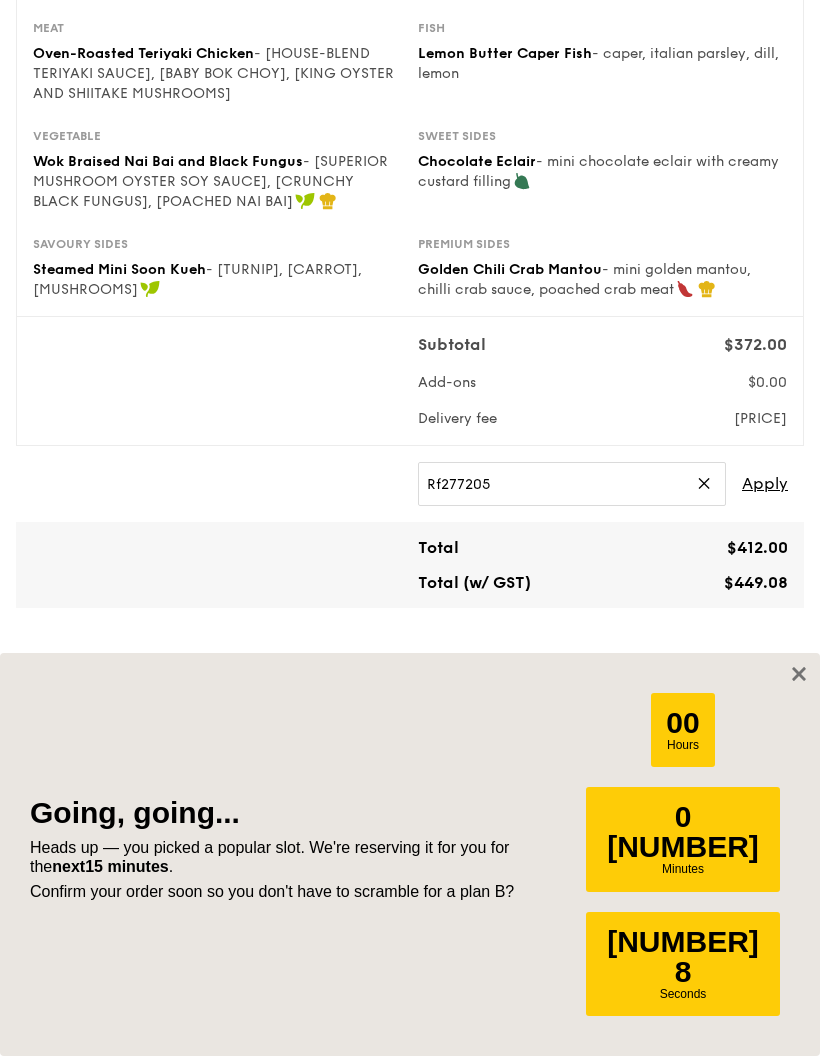 click on "Apply" at bounding box center [765, 484] 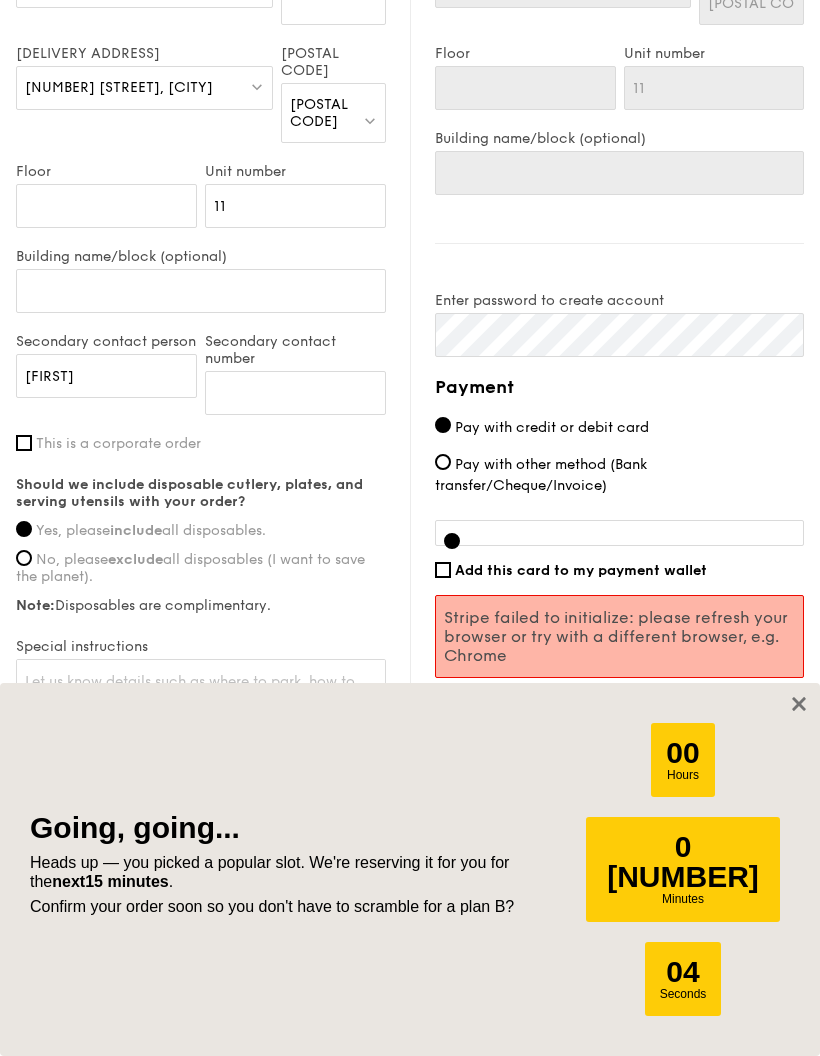 scroll, scrollTop: 1291, scrollLeft: 0, axis: vertical 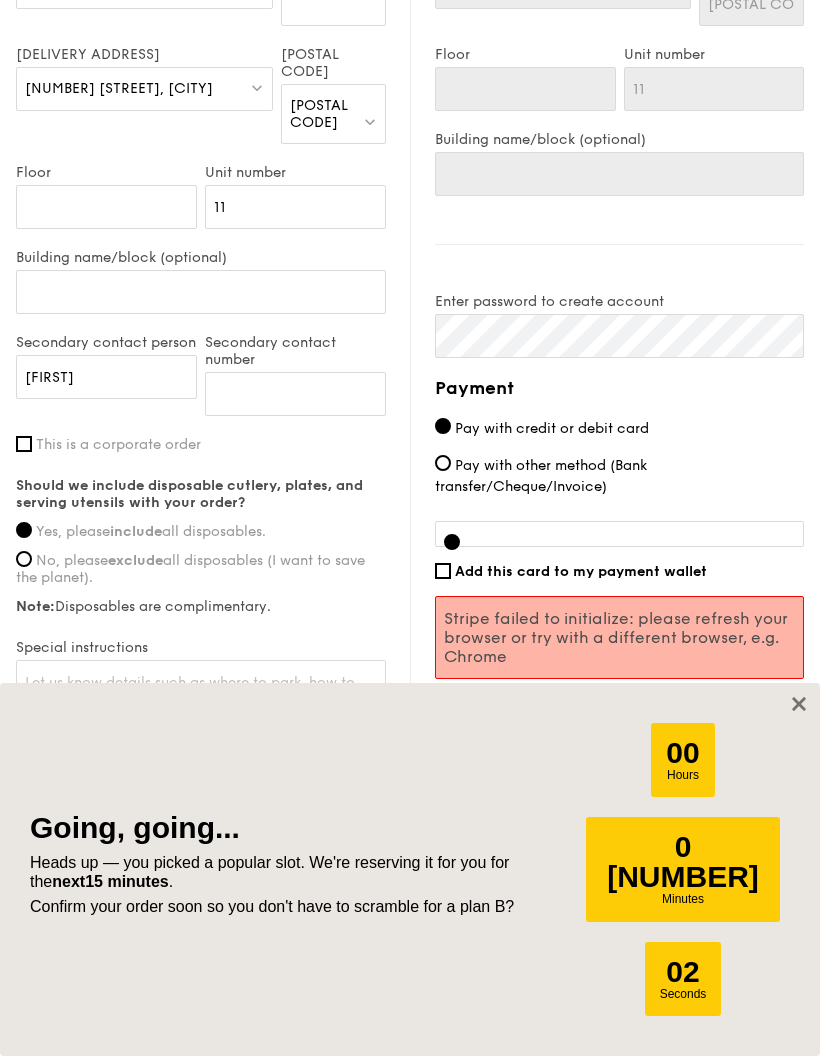 click on "Confirm and place order - [PRICE]" at bounding box center (619, 717) 